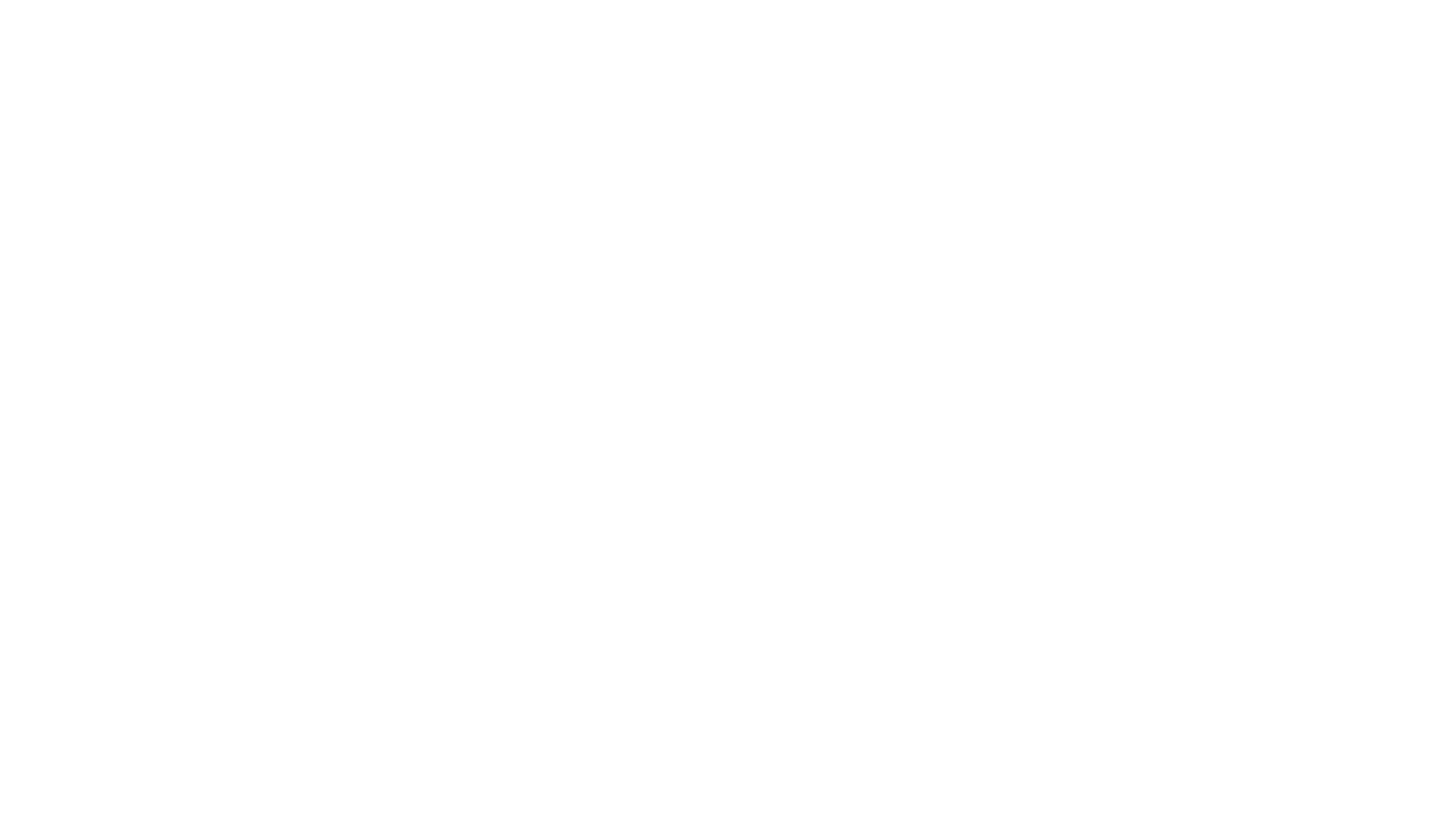 scroll, scrollTop: 0, scrollLeft: 0, axis: both 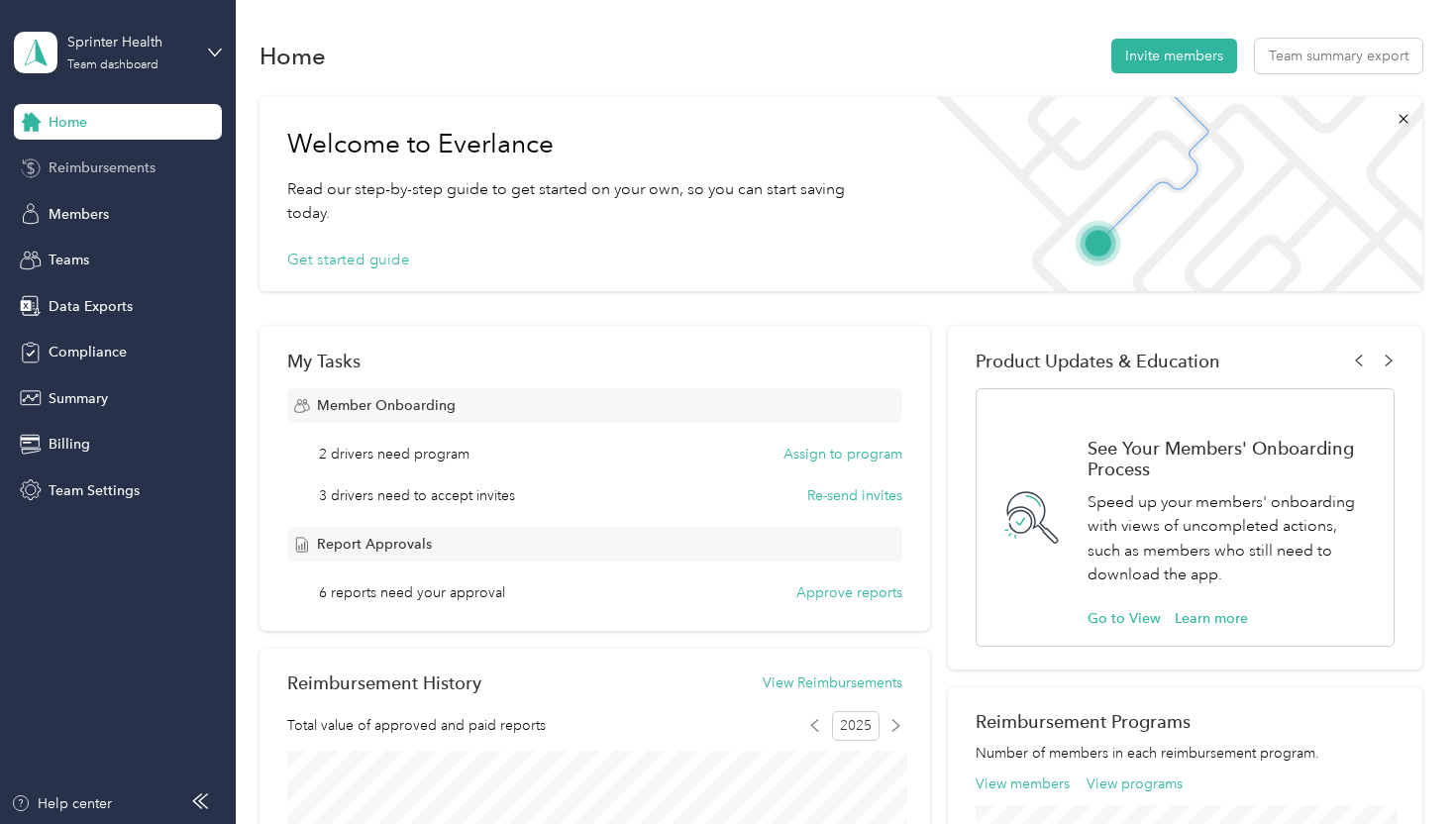 click on "Reimbursements" at bounding box center [102, 167] 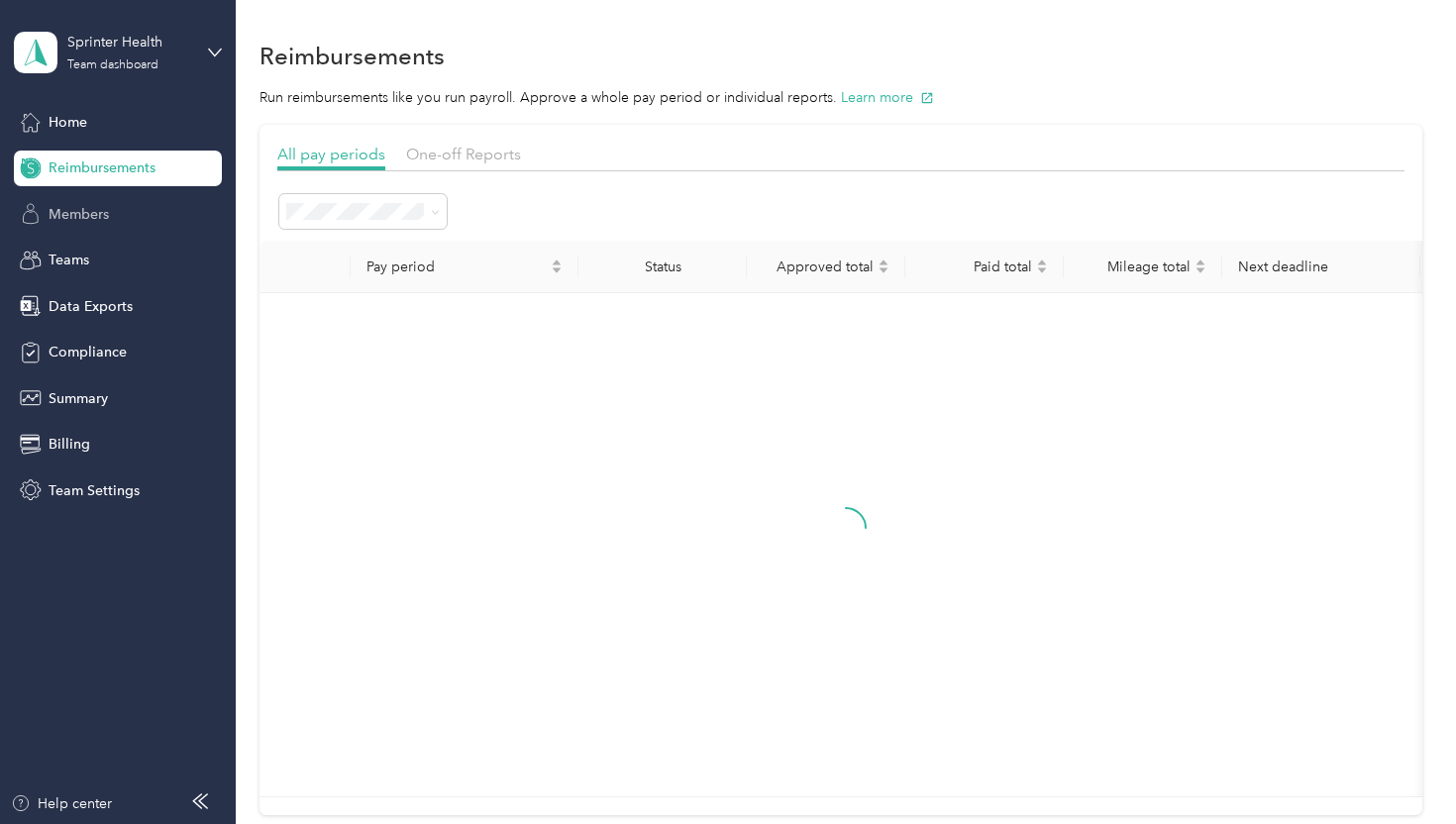 click on "Members" at bounding box center [78, 214] 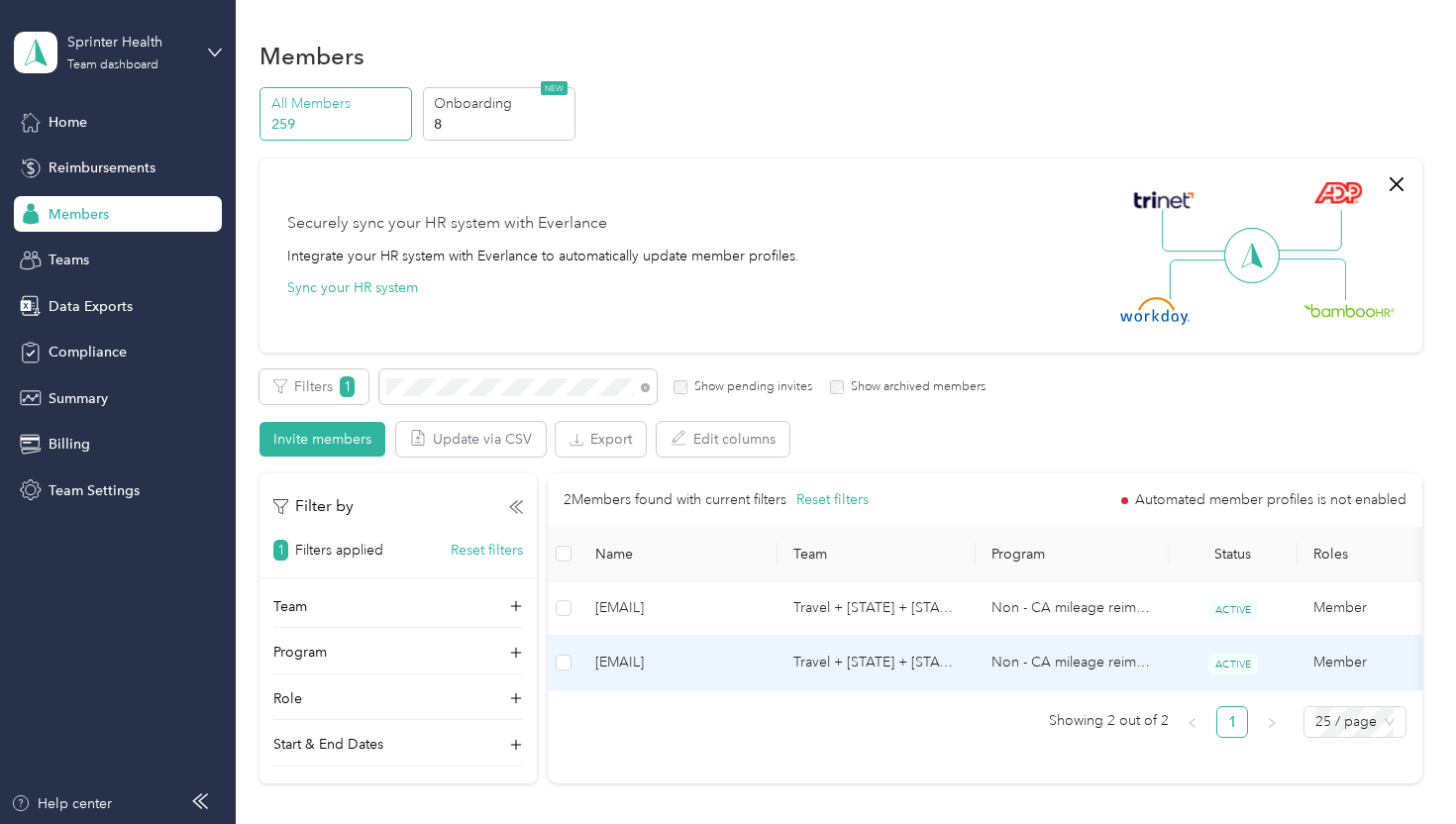 click at bounding box center [564, 663] 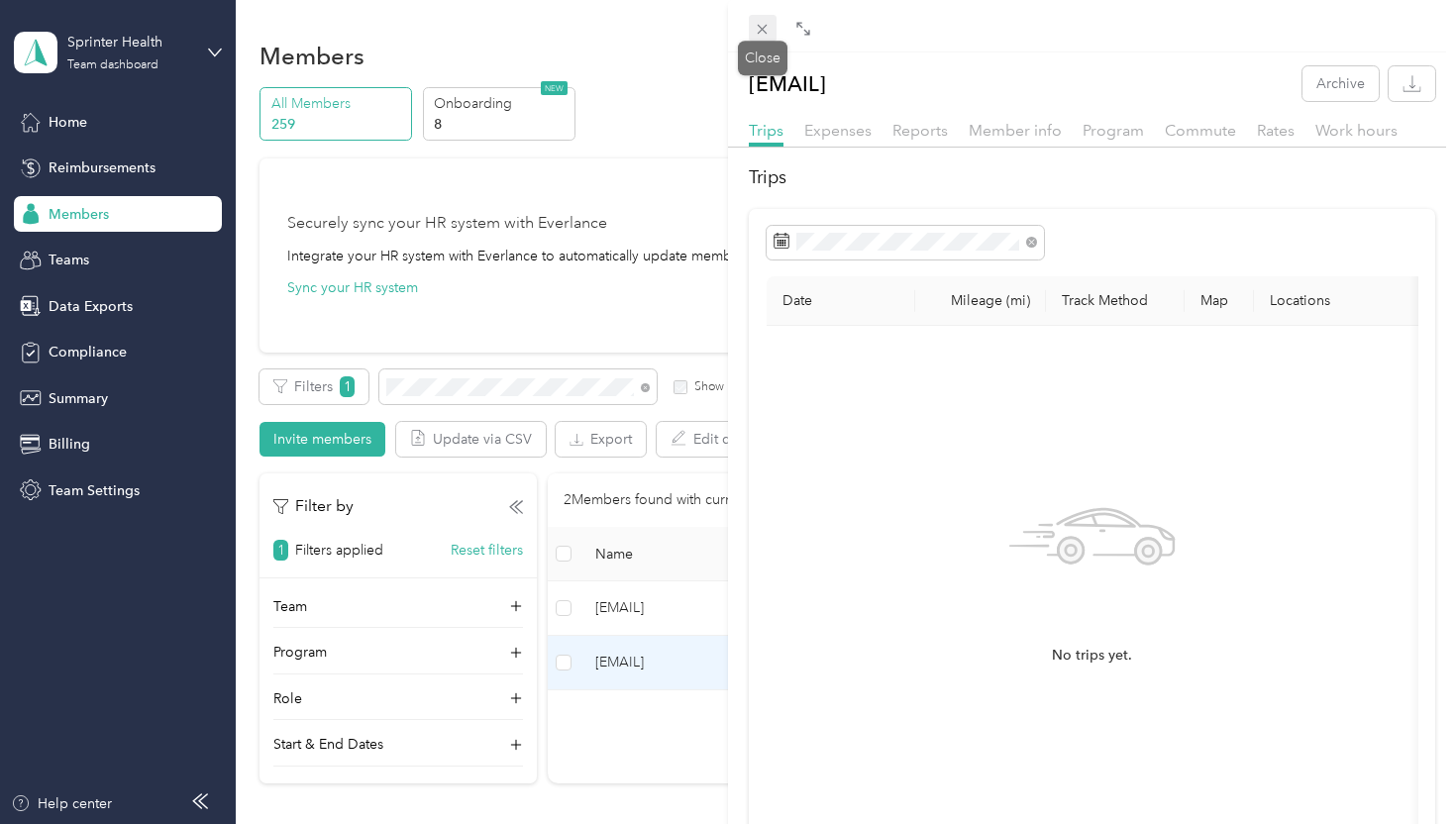 click 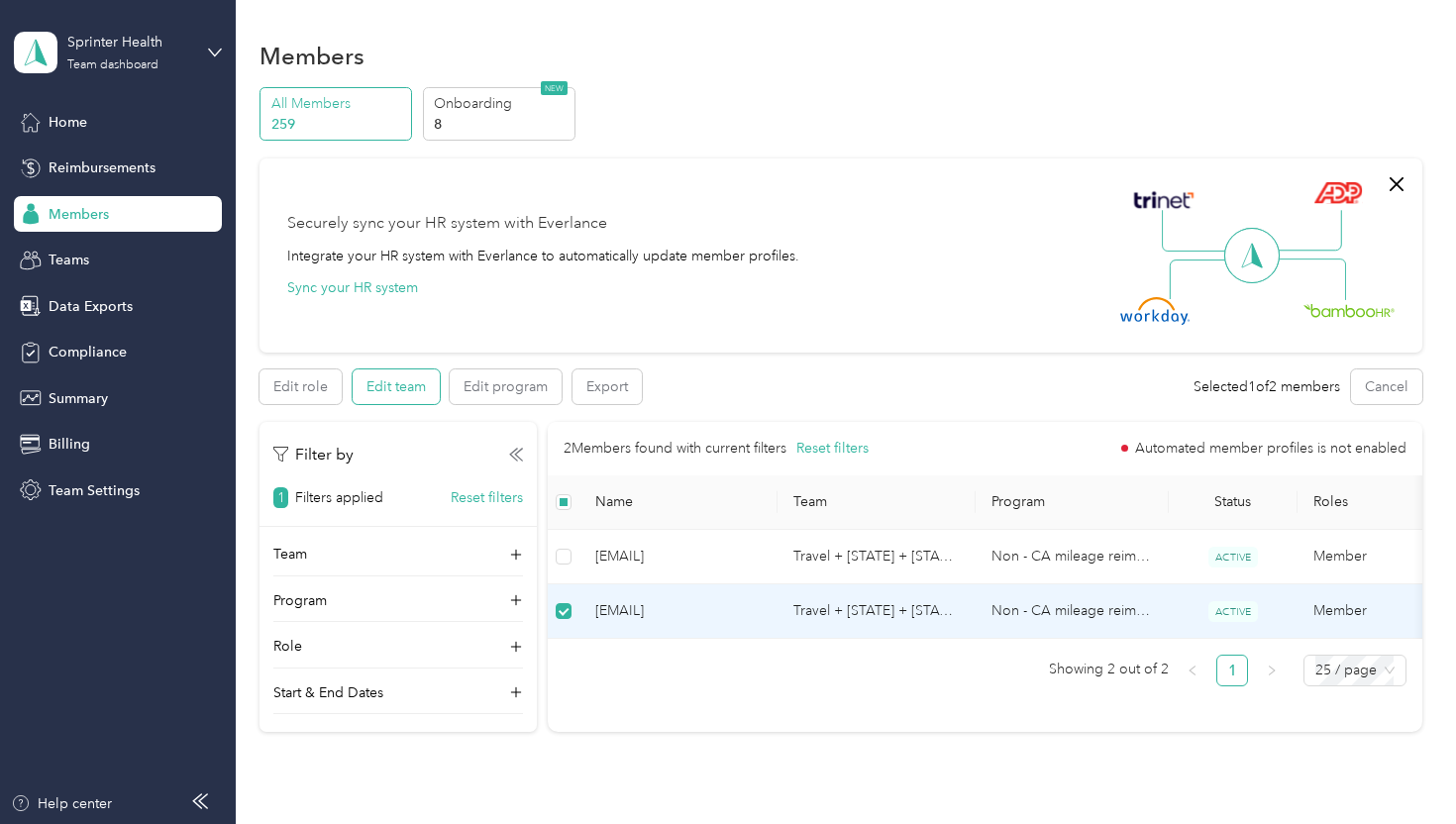 click on "Edit team" at bounding box center (396, 386) 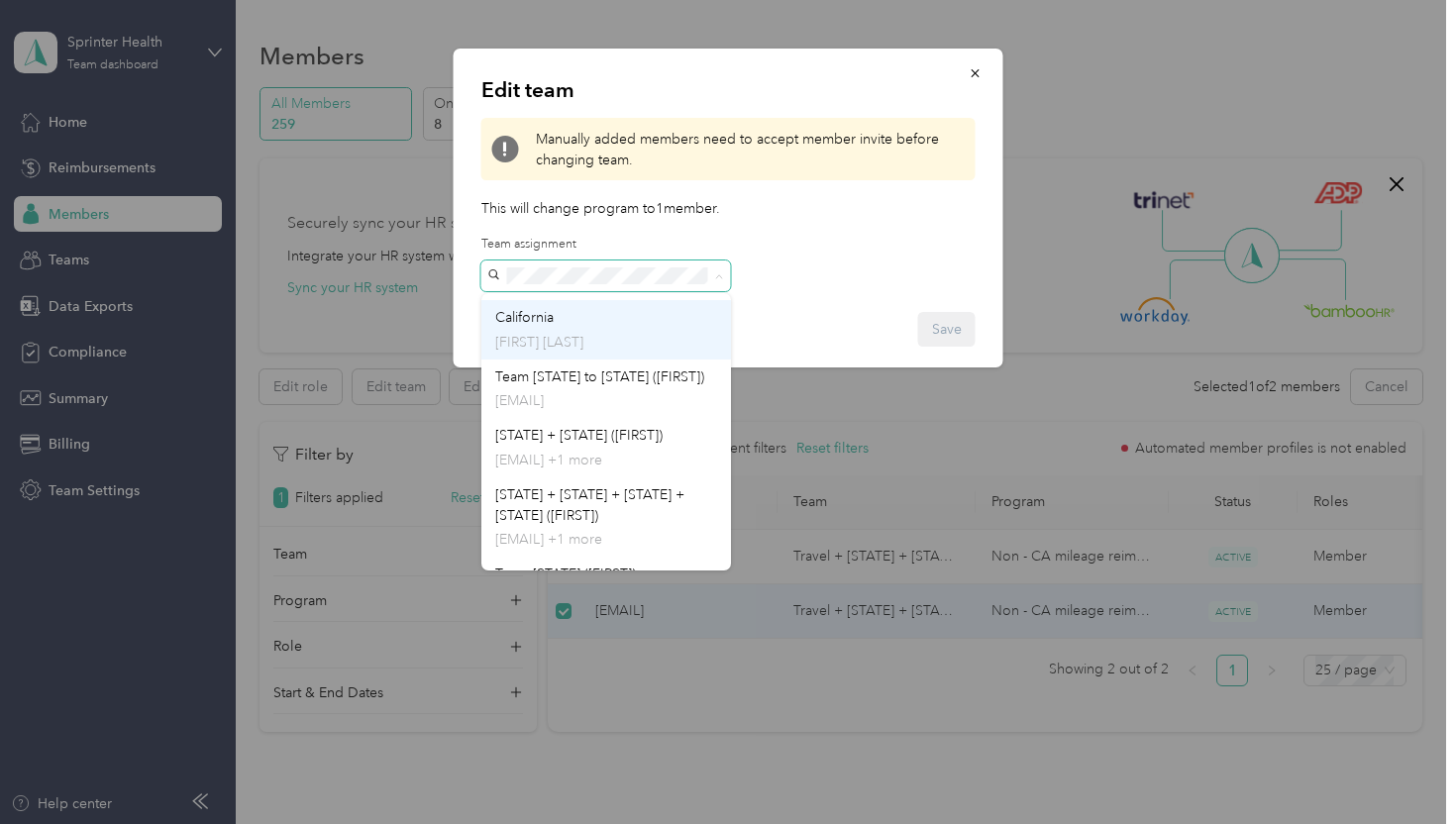 scroll, scrollTop: 112, scrollLeft: 0, axis: vertical 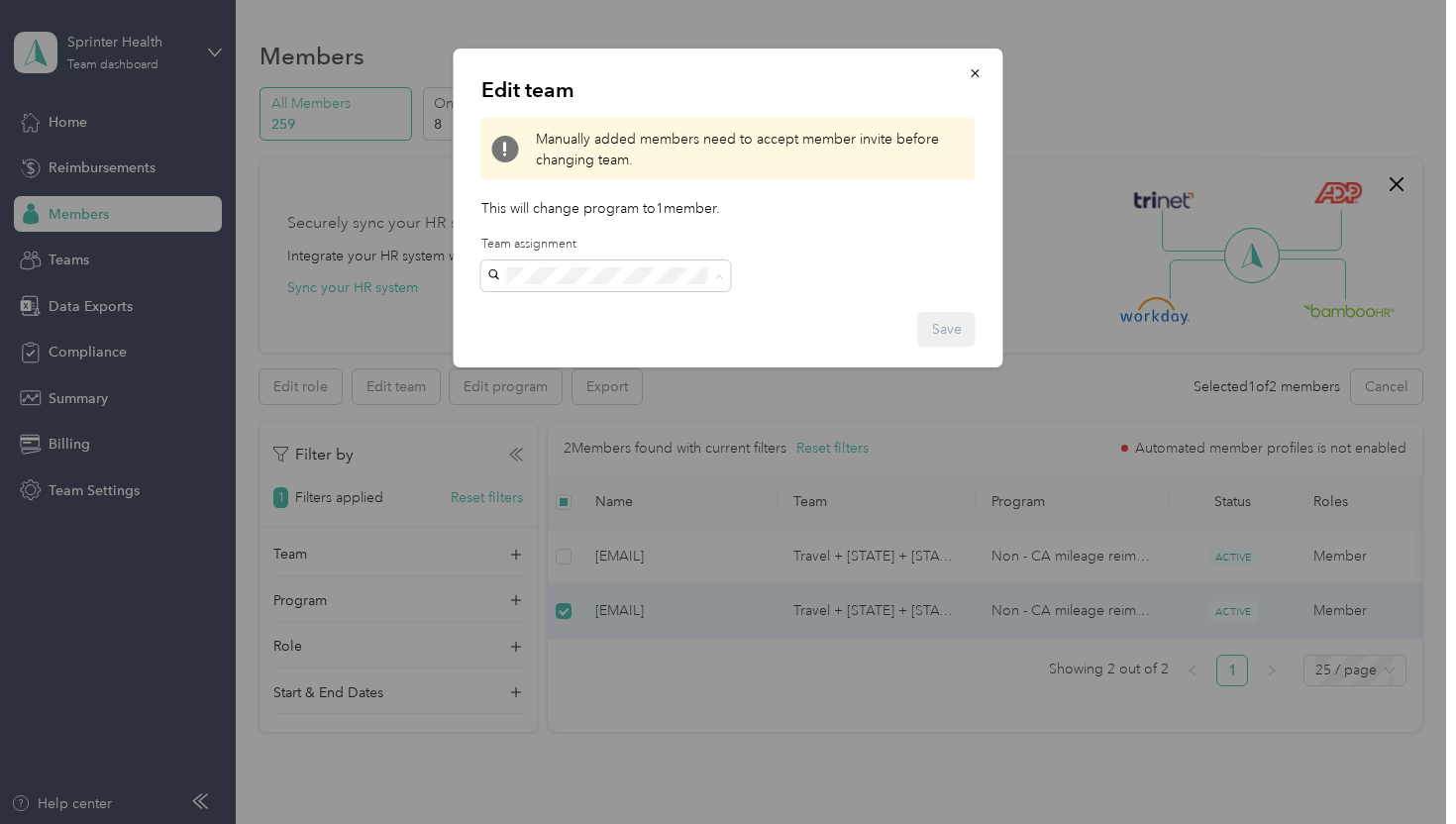 click on "[EMAIL] +1 more" at bounding box center (606, 459) 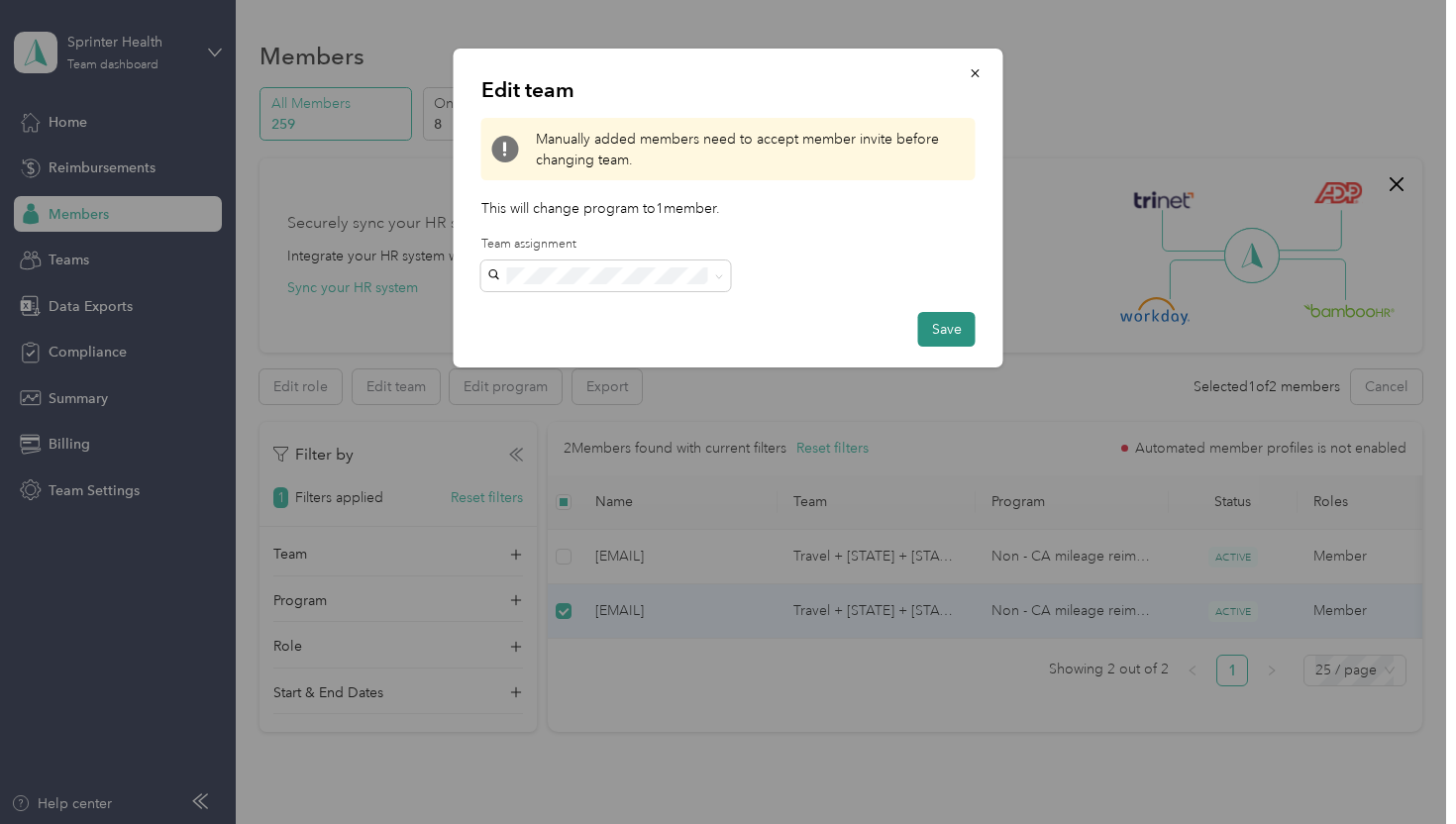 click on "Save" at bounding box center [947, 329] 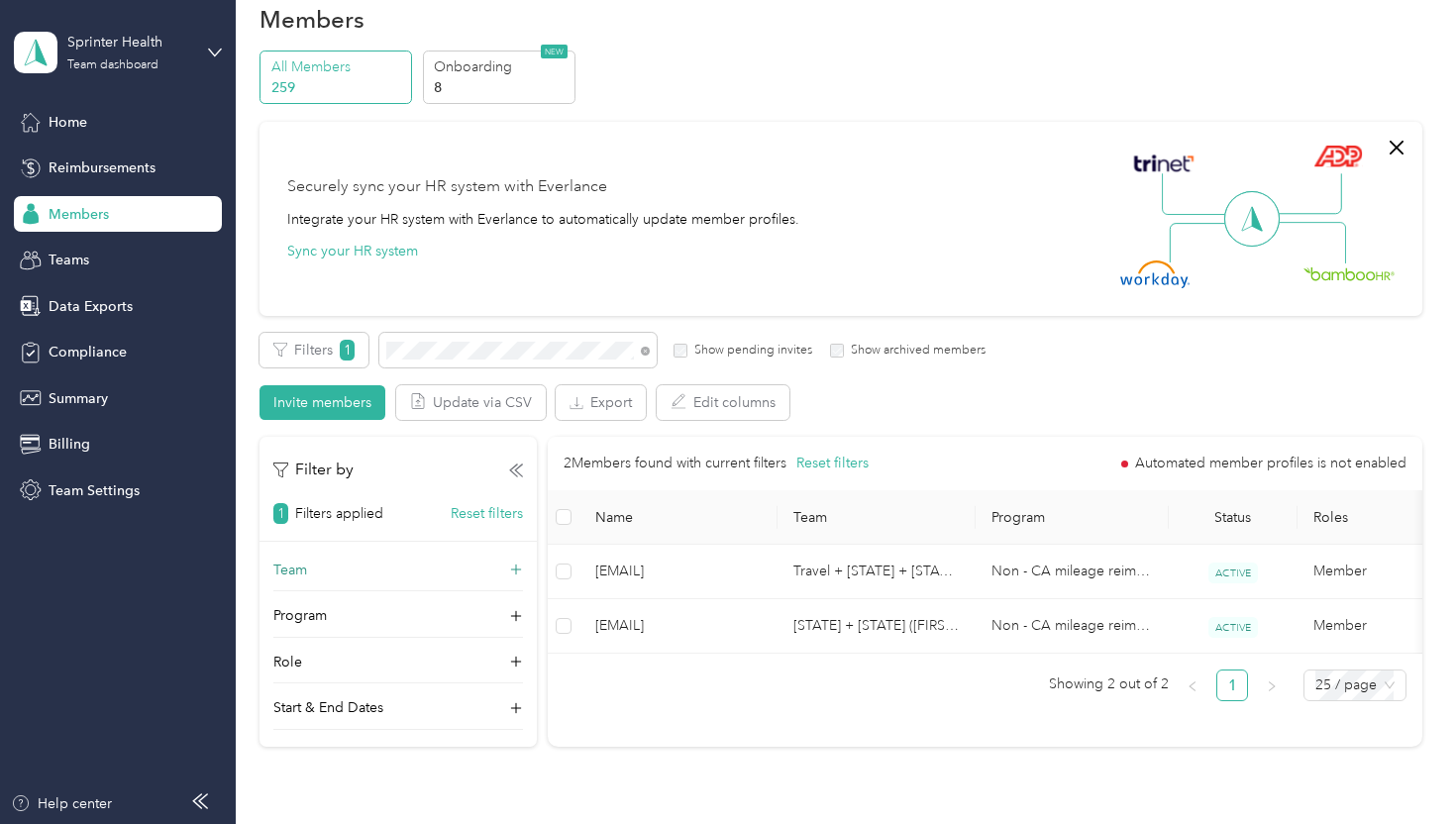 scroll, scrollTop: 38, scrollLeft: 0, axis: vertical 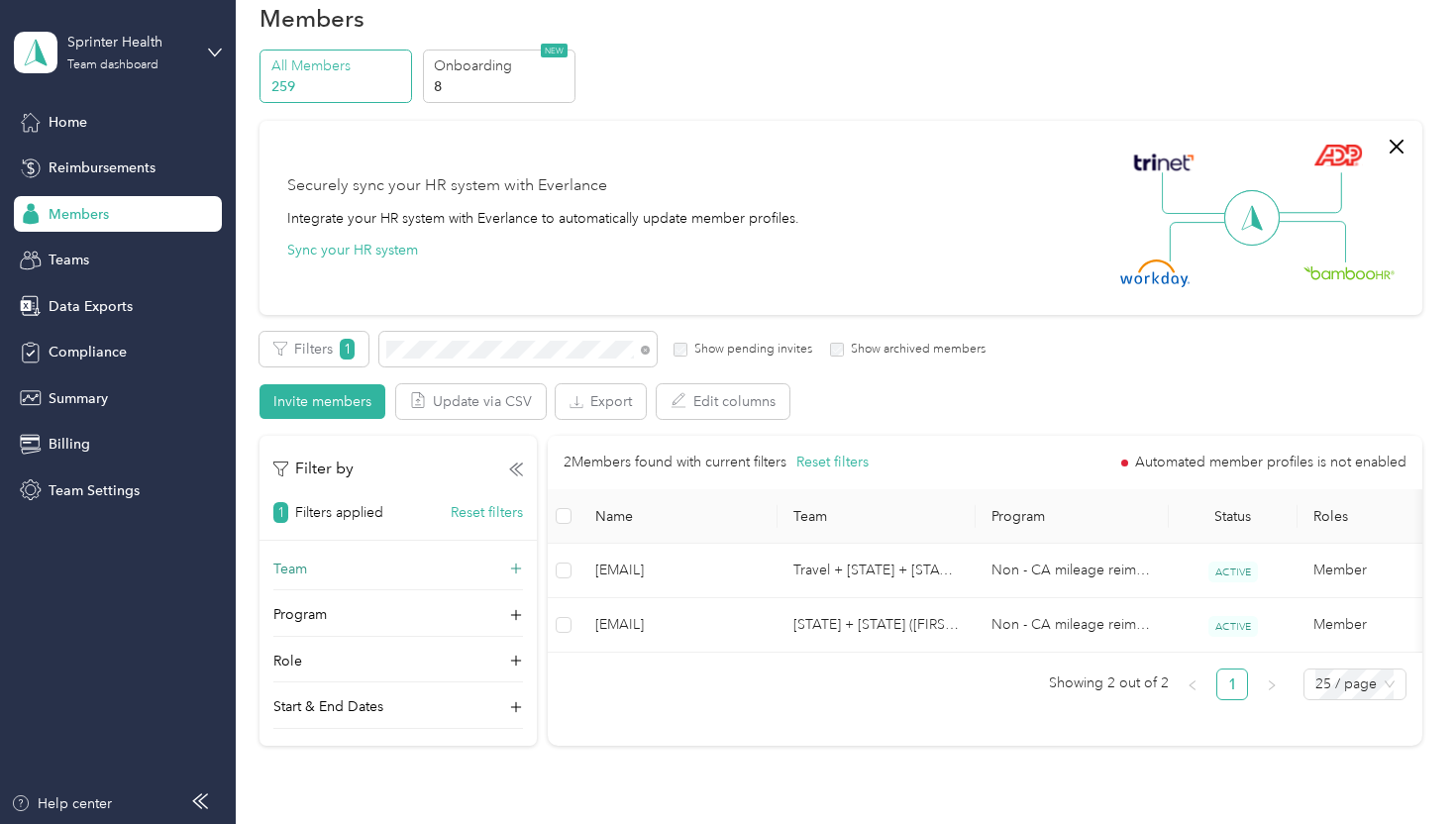 click 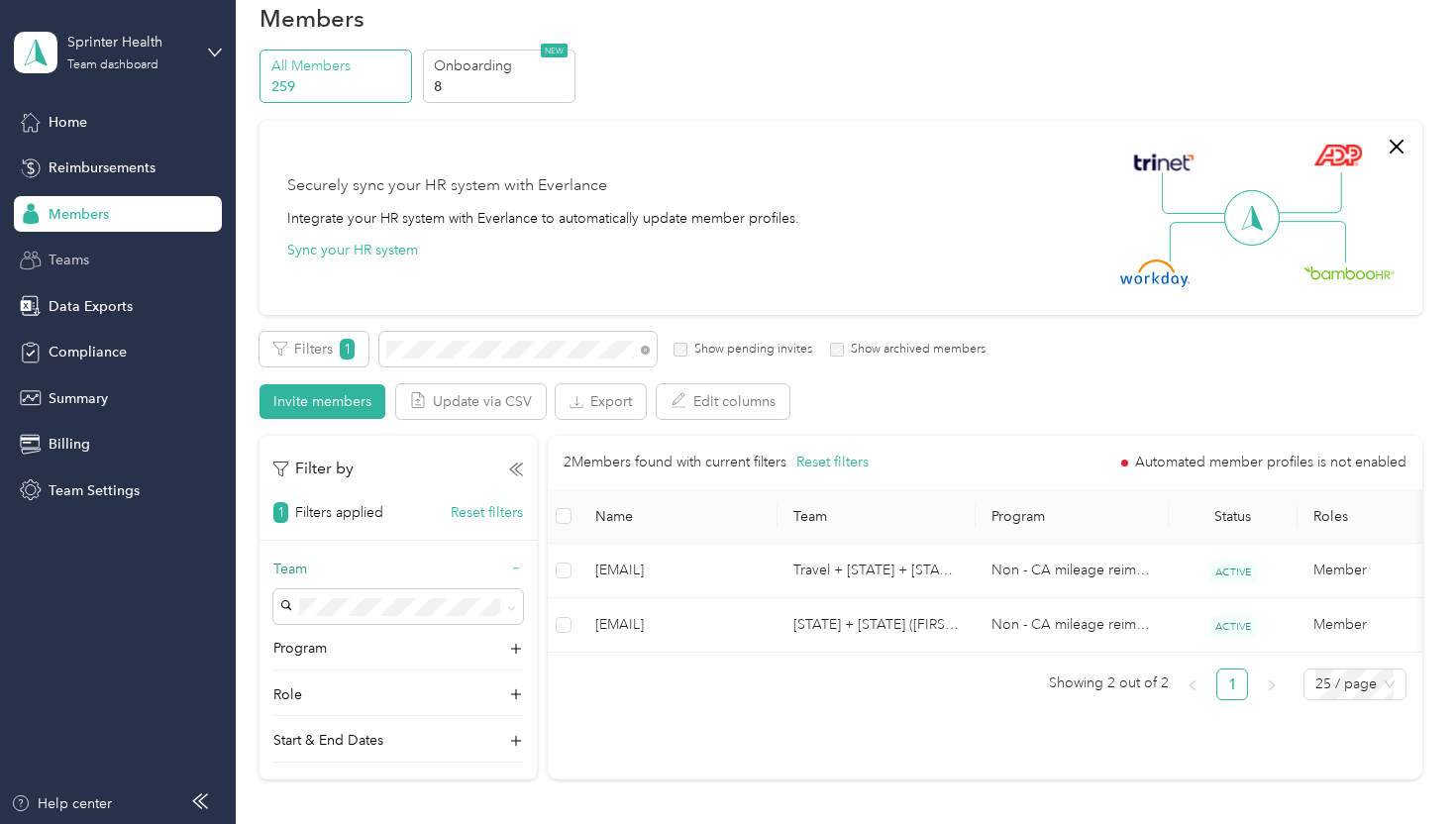 click on "Teams" at bounding box center (118, 260) 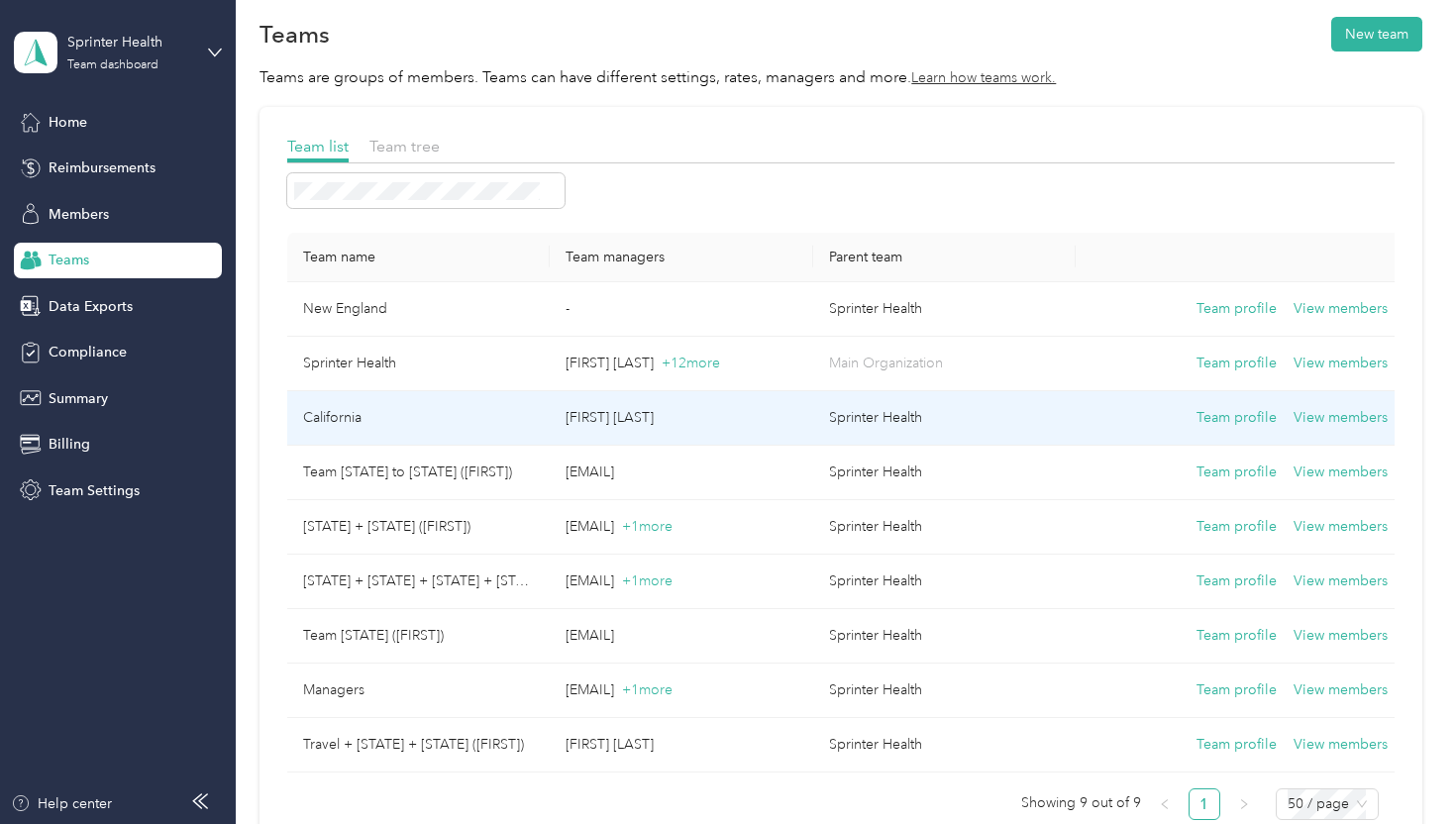 scroll, scrollTop: 15, scrollLeft: 0, axis: vertical 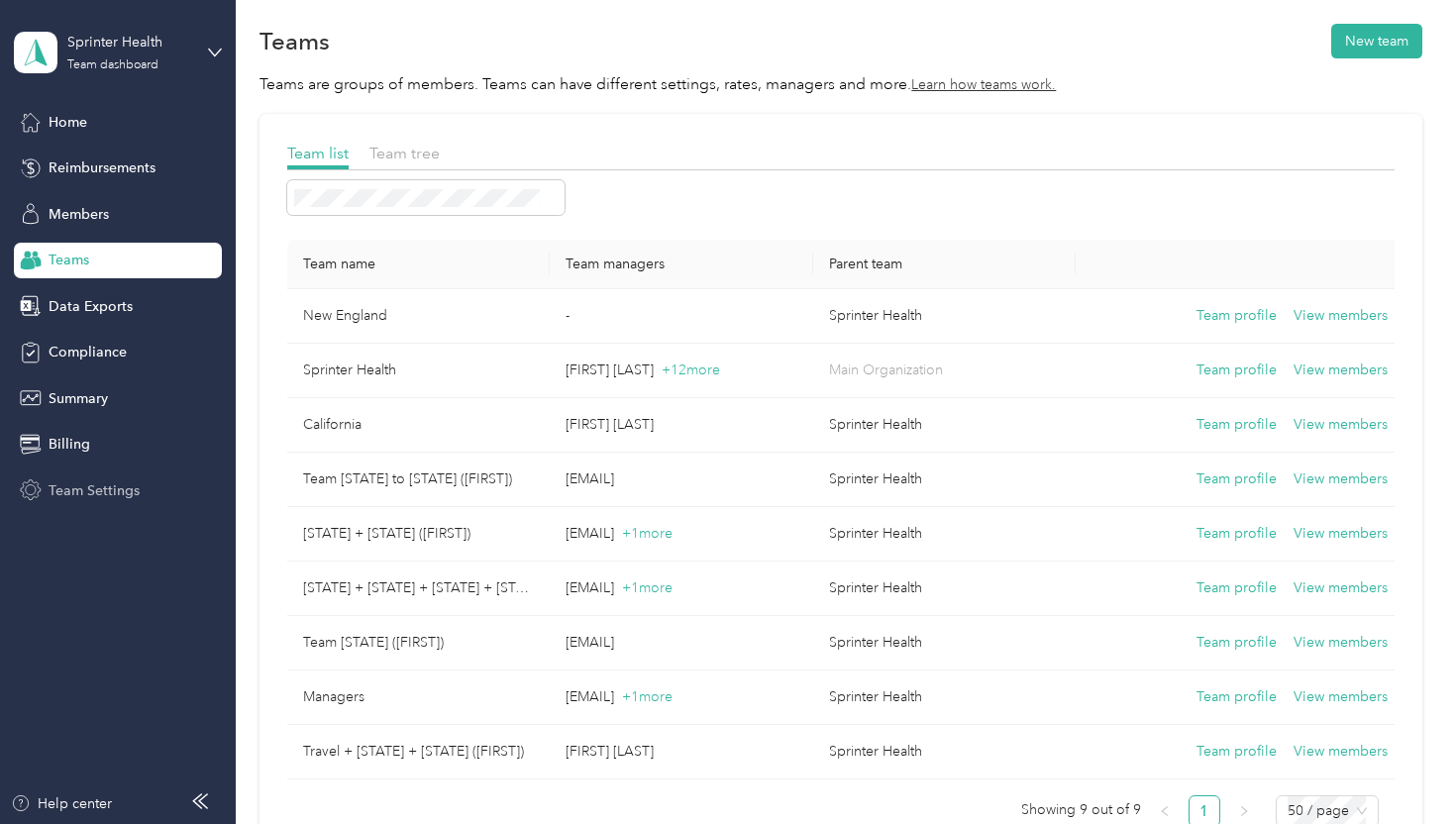 click on "Team Settings" at bounding box center (94, 490) 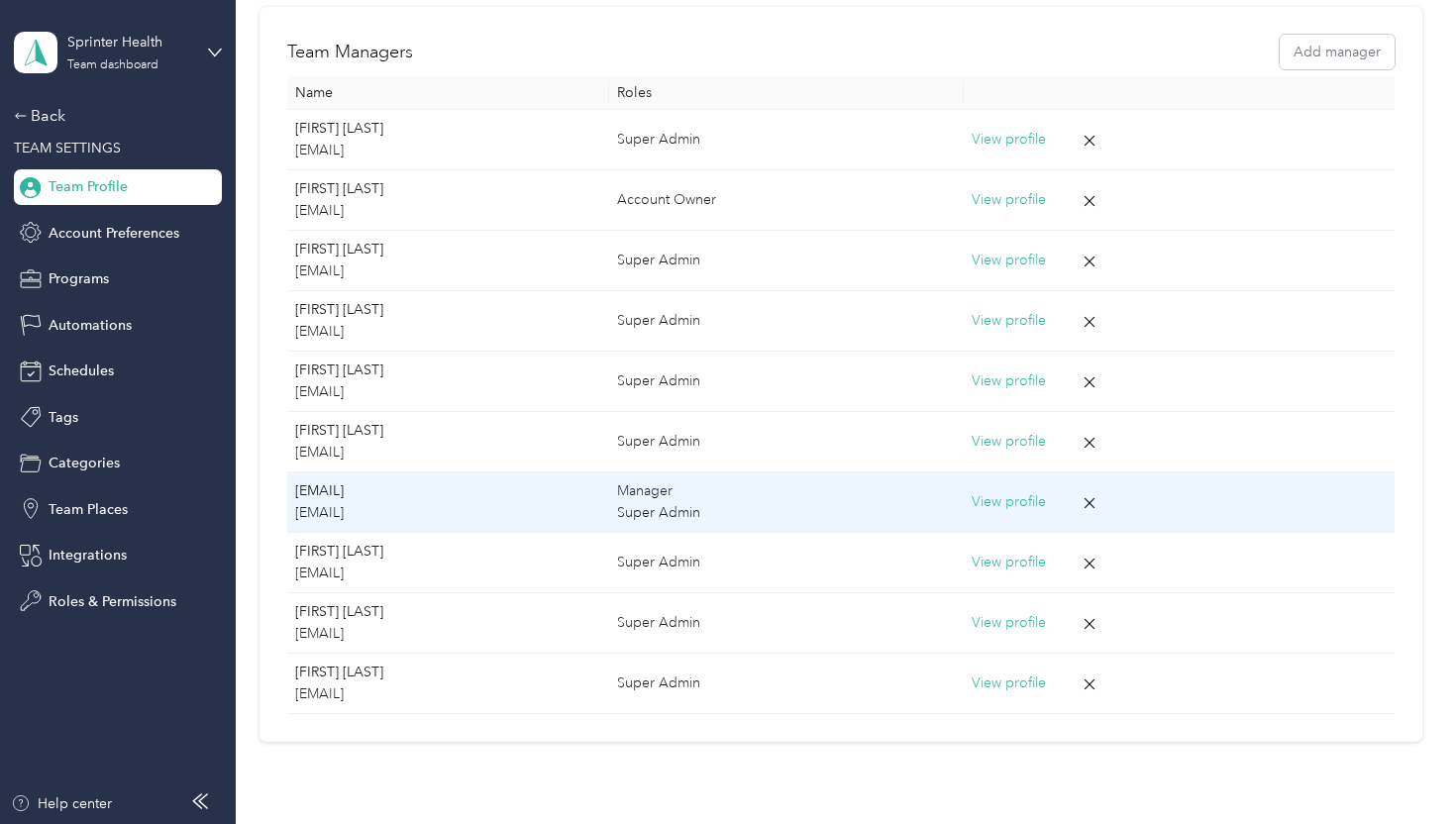 scroll, scrollTop: 404, scrollLeft: 0, axis: vertical 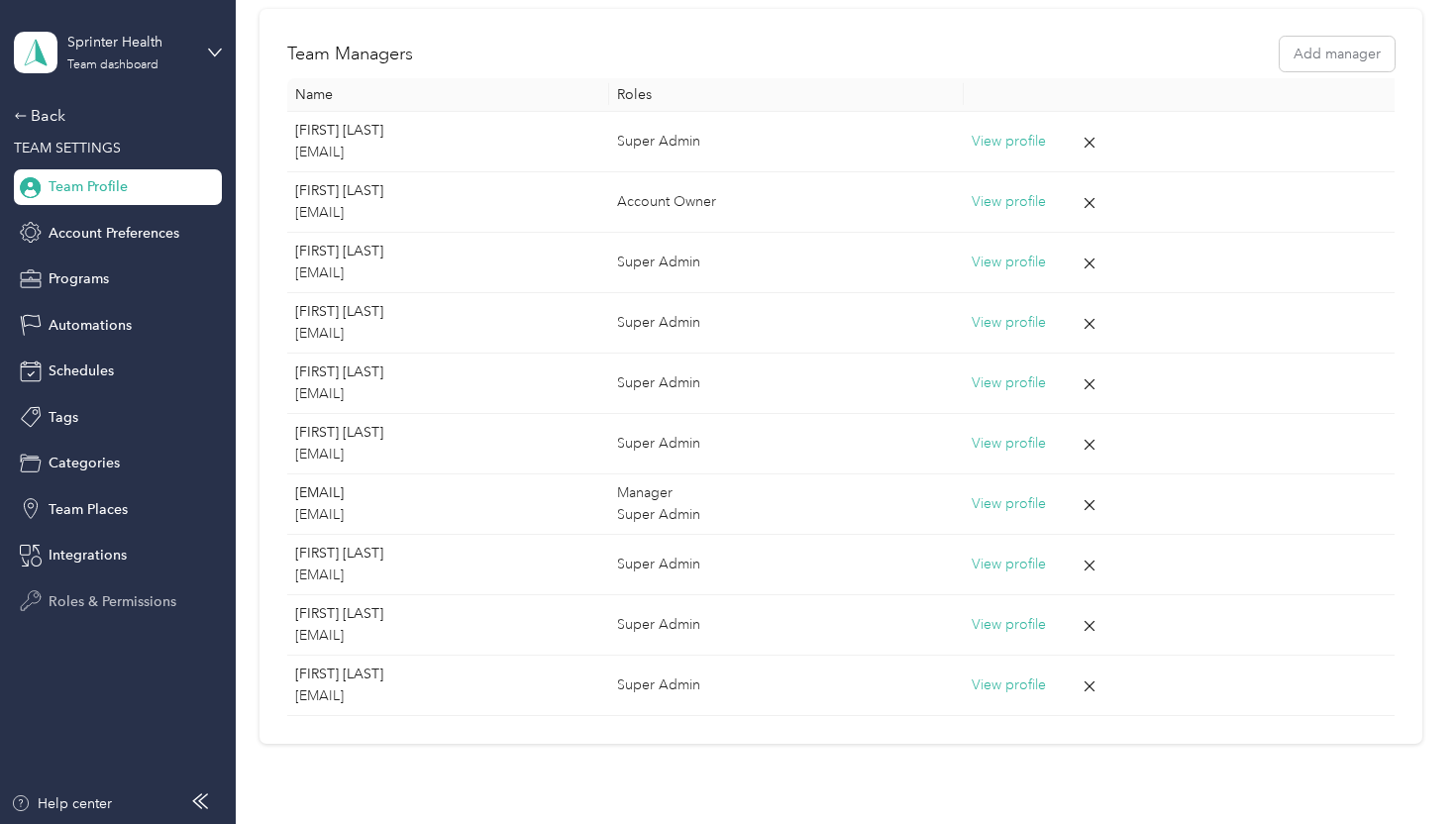 click on "Roles & Permissions" at bounding box center [112, 601] 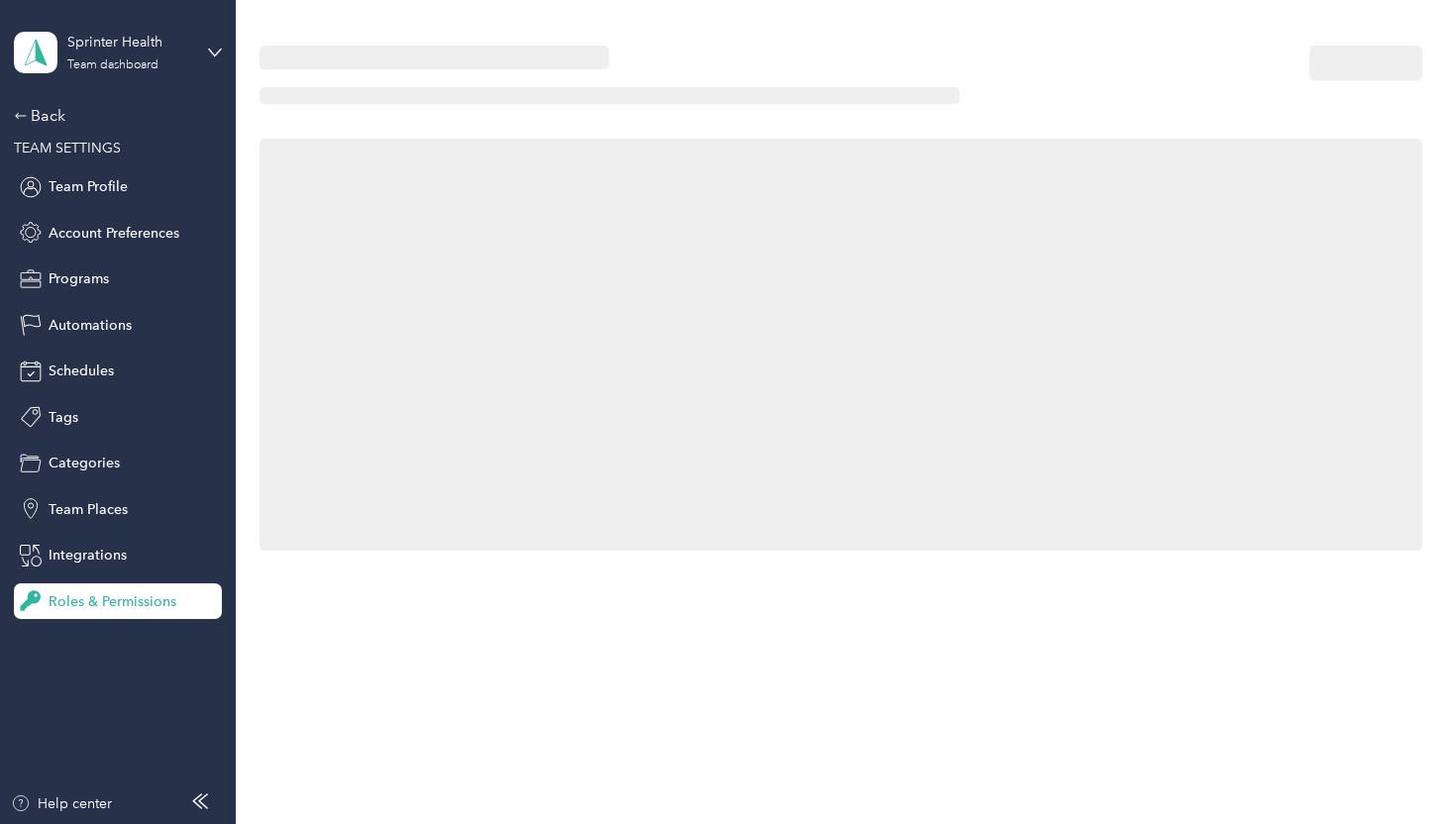 scroll, scrollTop: 0, scrollLeft: 0, axis: both 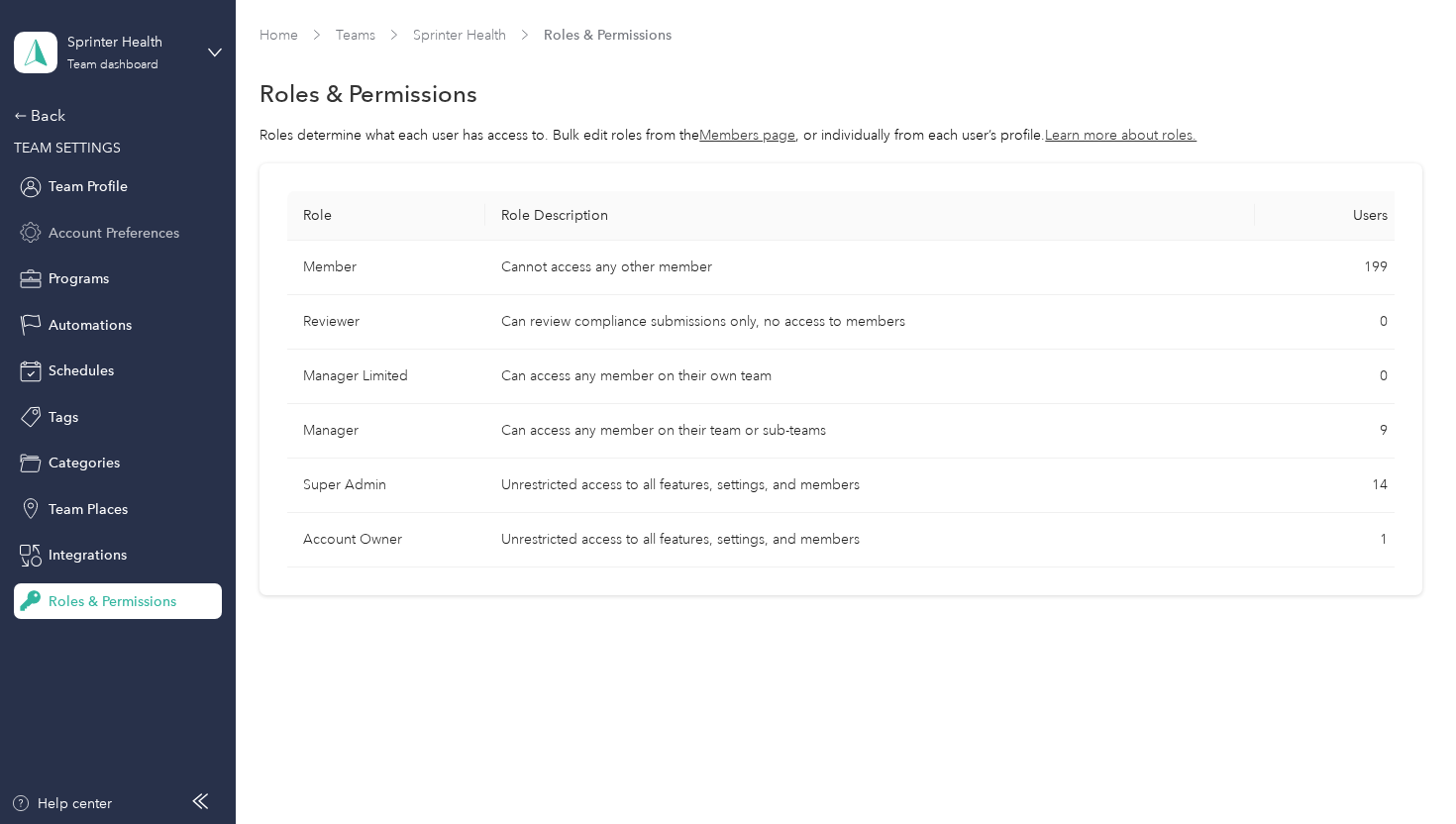 click on "Account Preferences" at bounding box center (114, 233) 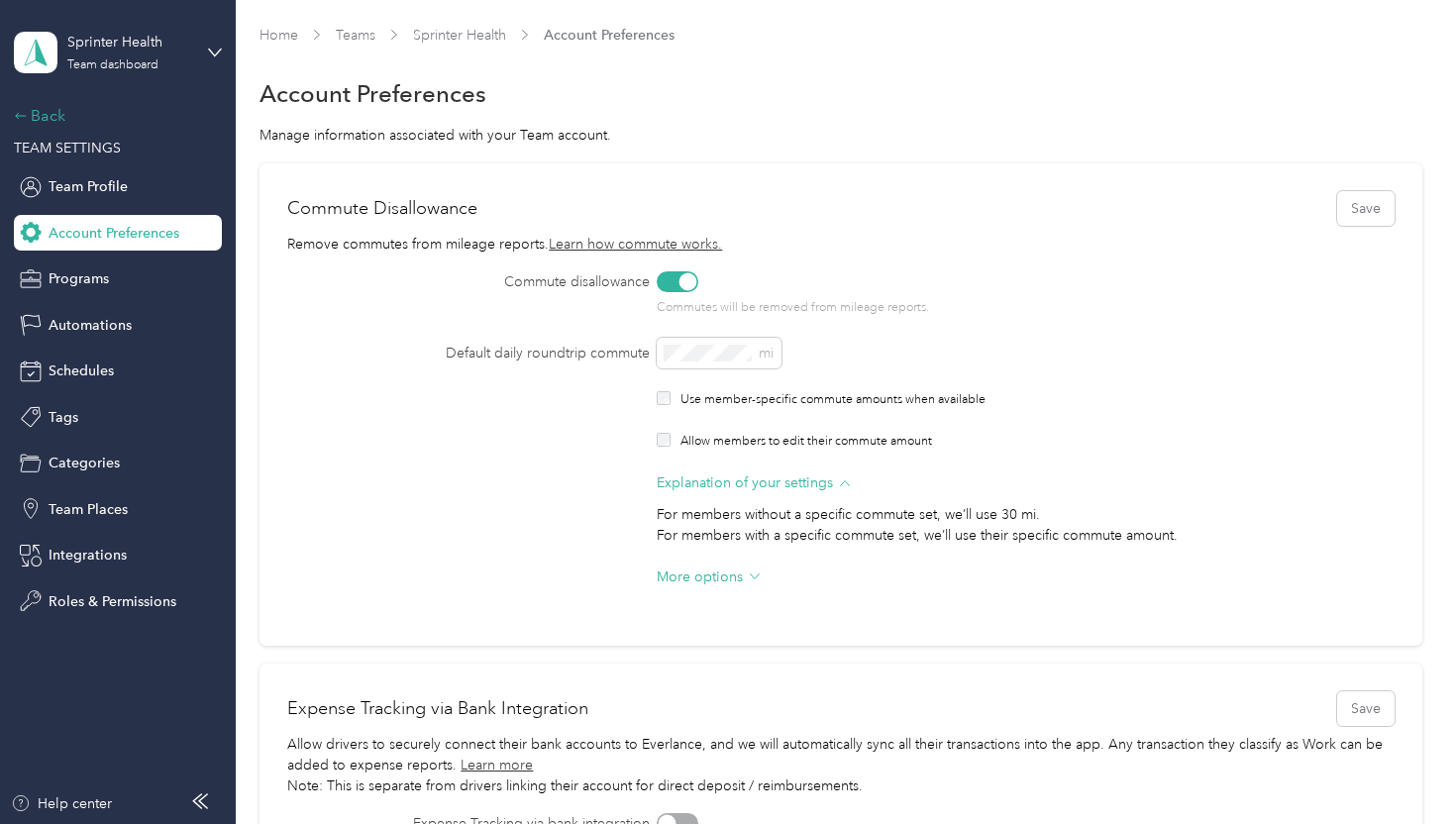 click on "Back" at bounding box center (113, 116) 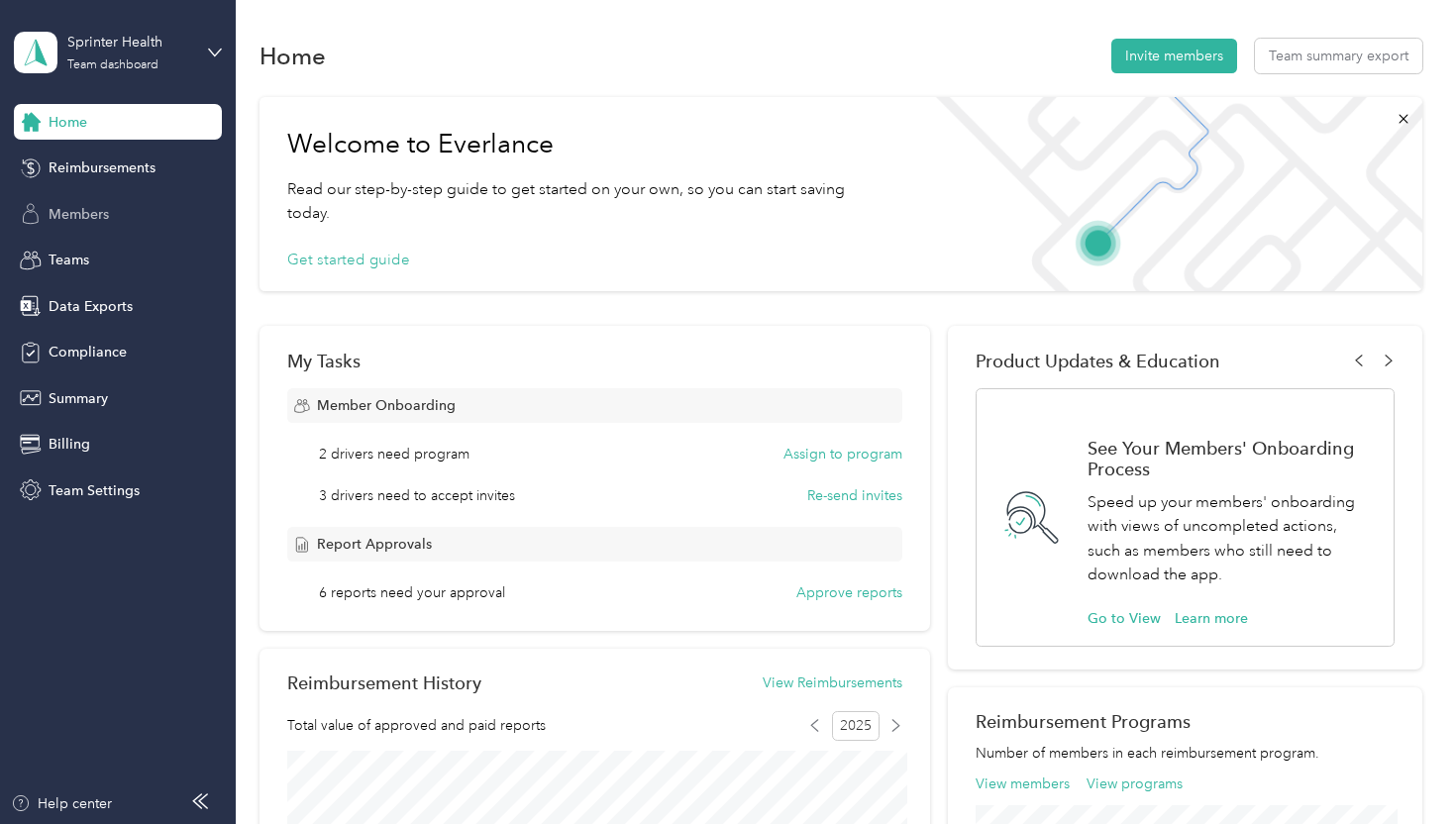 click on "Members" at bounding box center [78, 214] 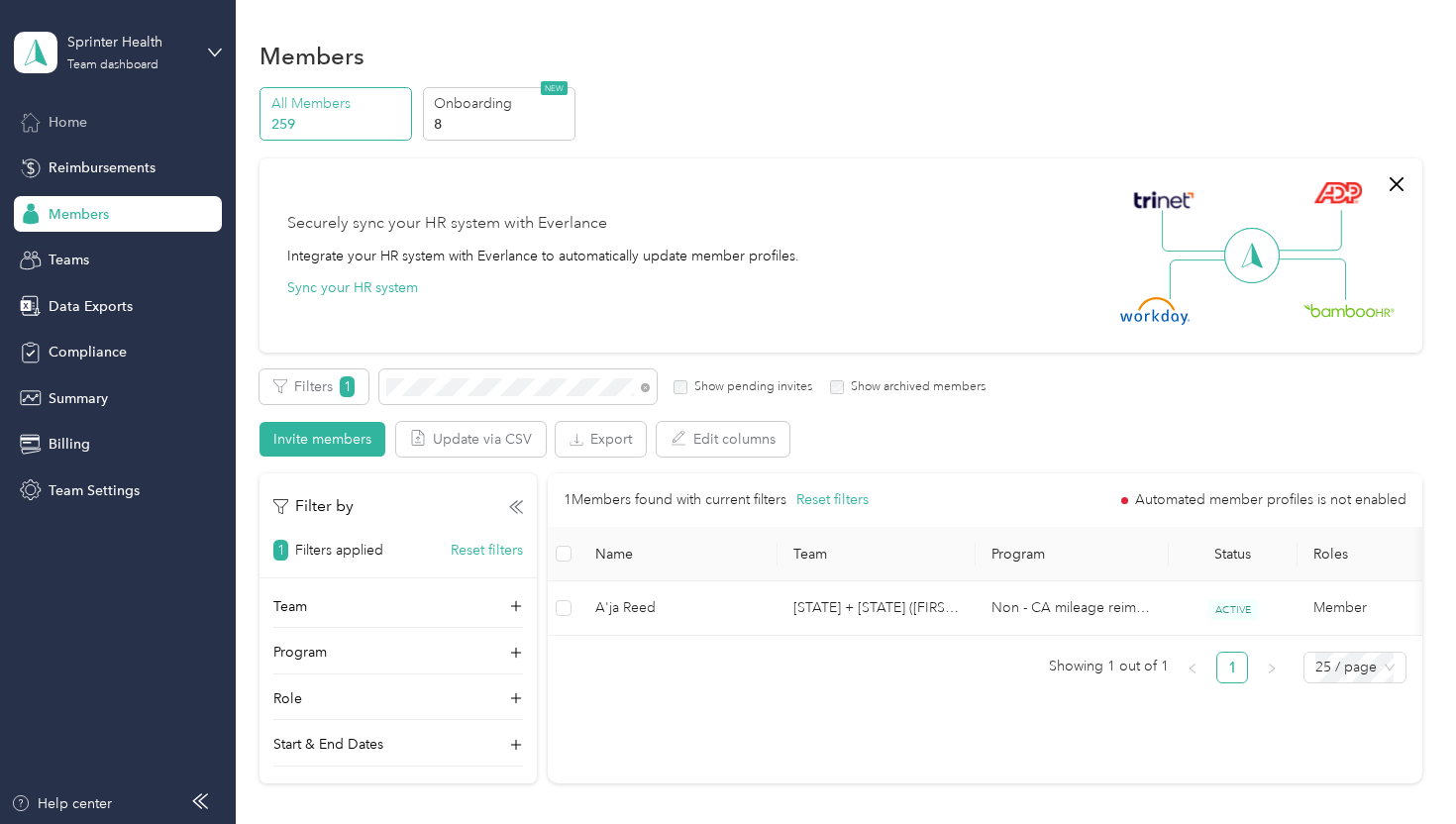 click on "Home" at bounding box center [67, 122] 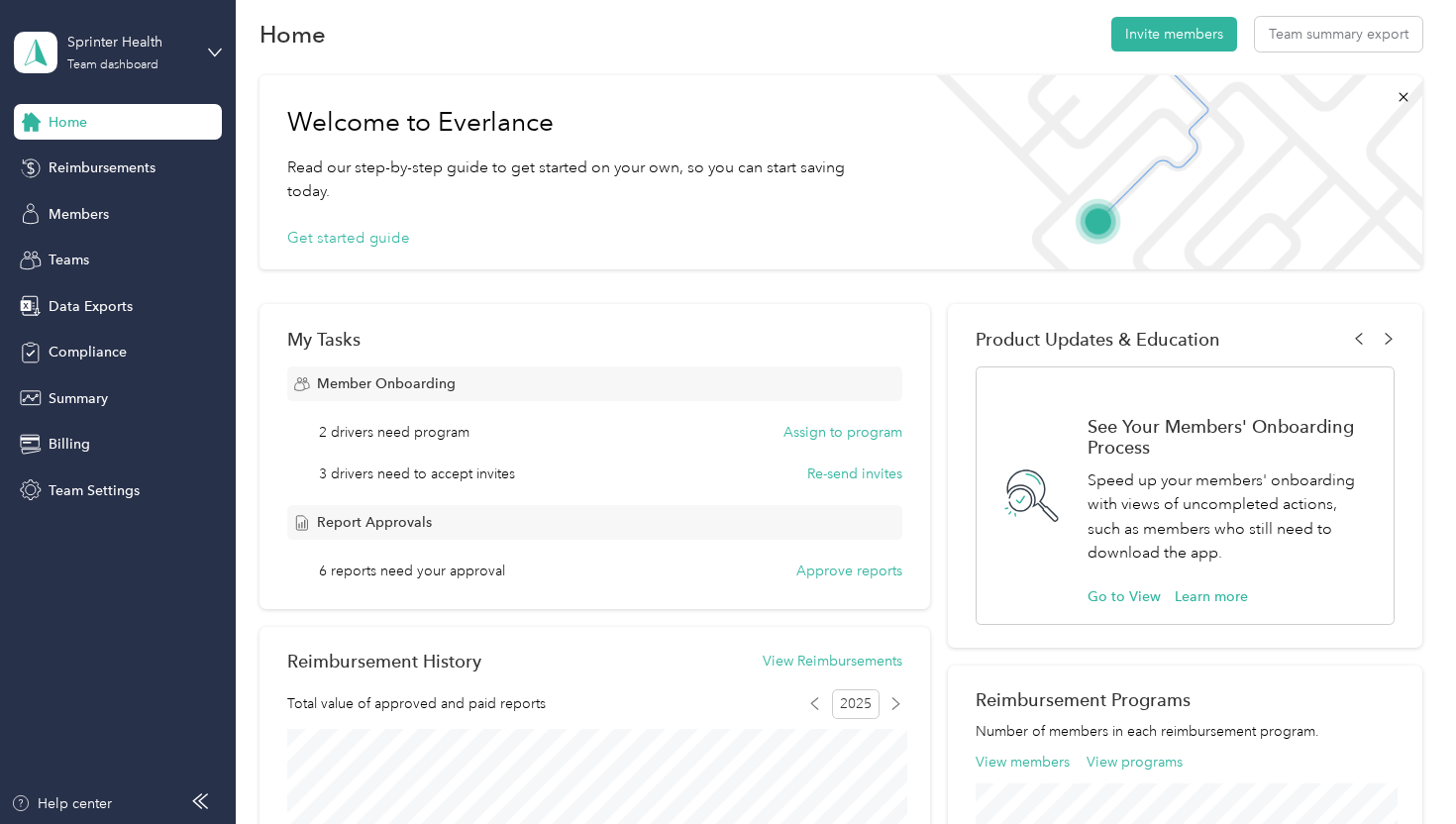 scroll, scrollTop: 0, scrollLeft: 0, axis: both 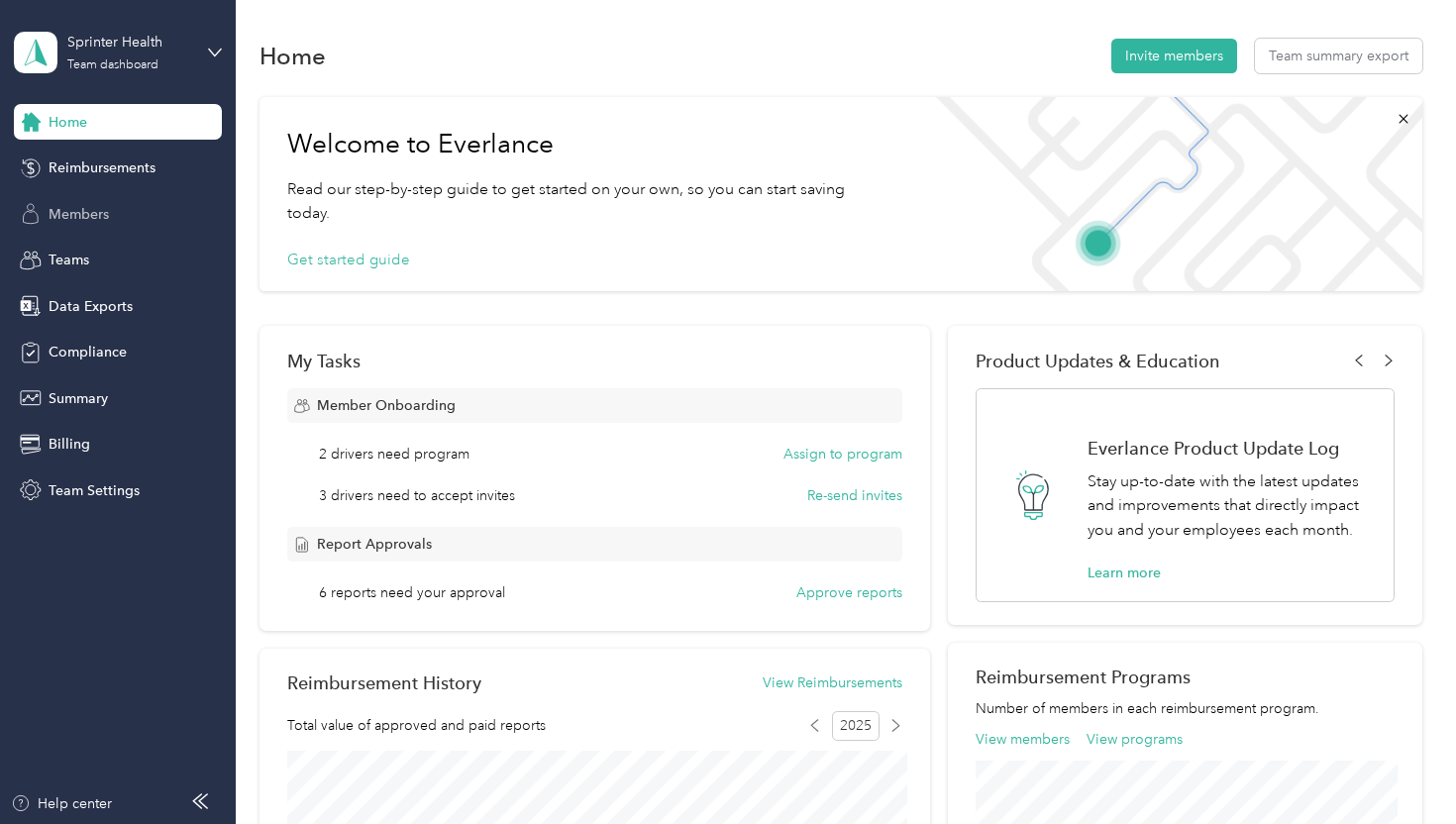 click on "Members" at bounding box center [118, 214] 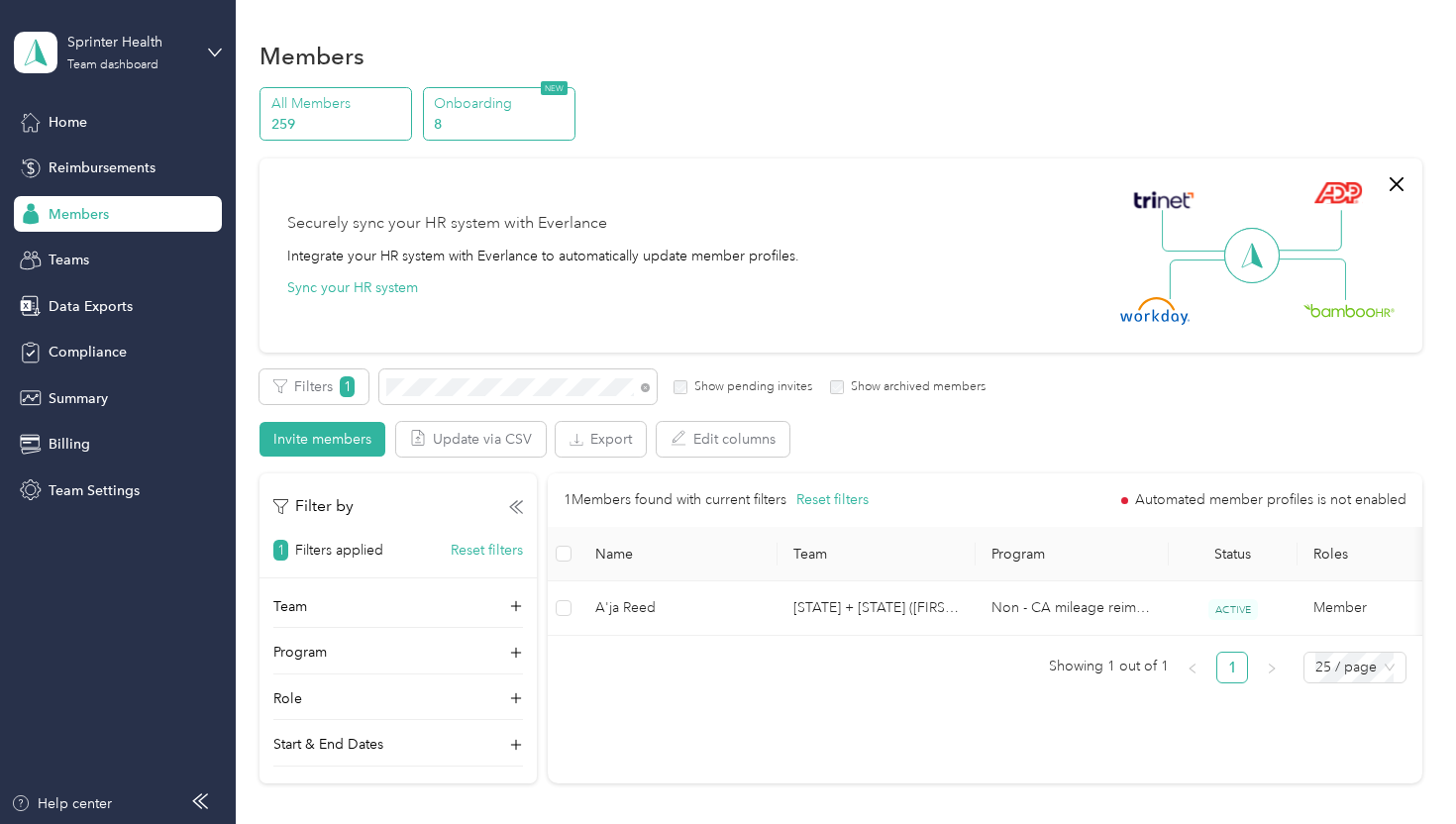click on "8" at bounding box center (501, 124) 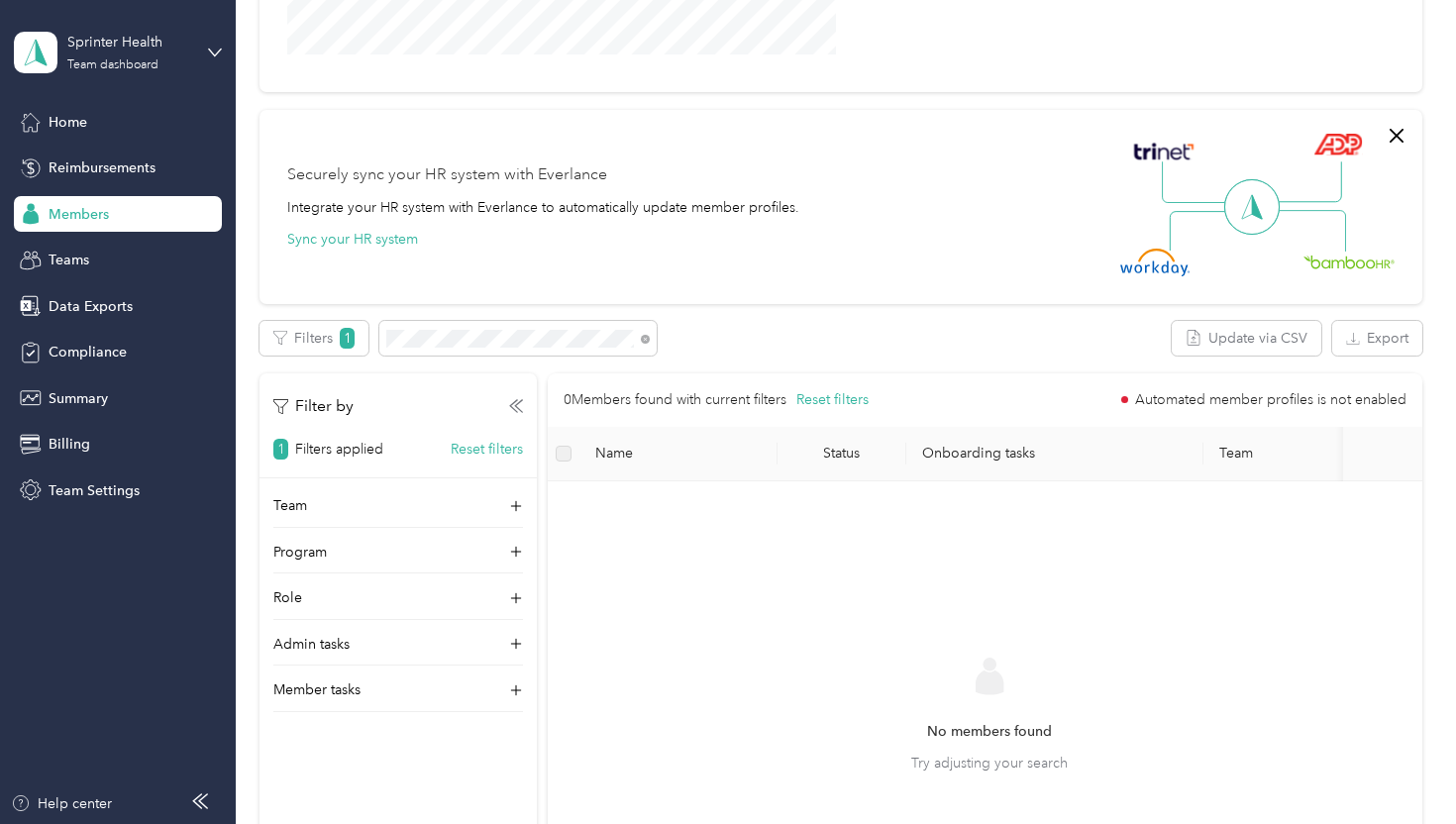 scroll, scrollTop: 0, scrollLeft: 0, axis: both 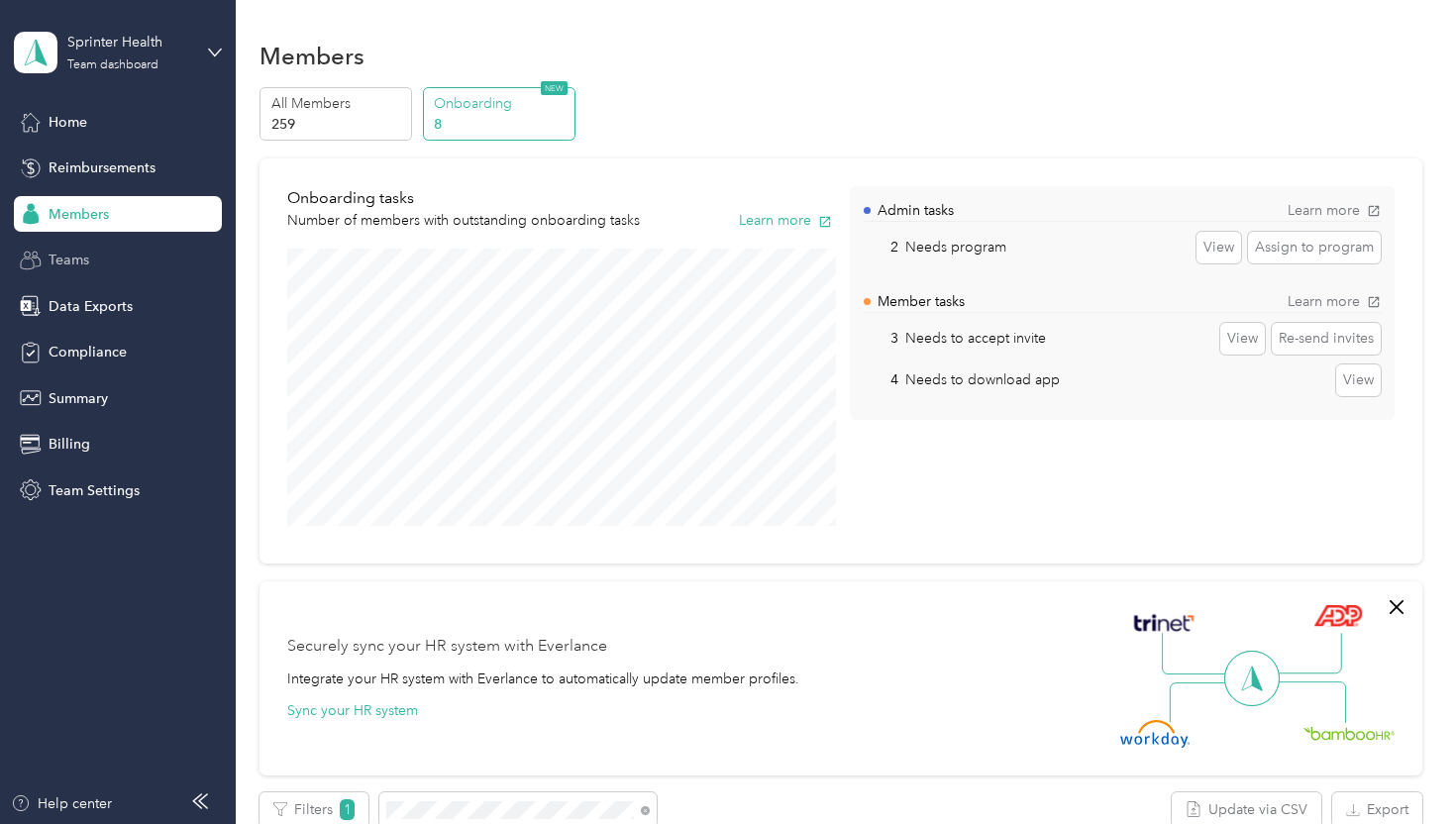 click on "Teams" at bounding box center (68, 259) 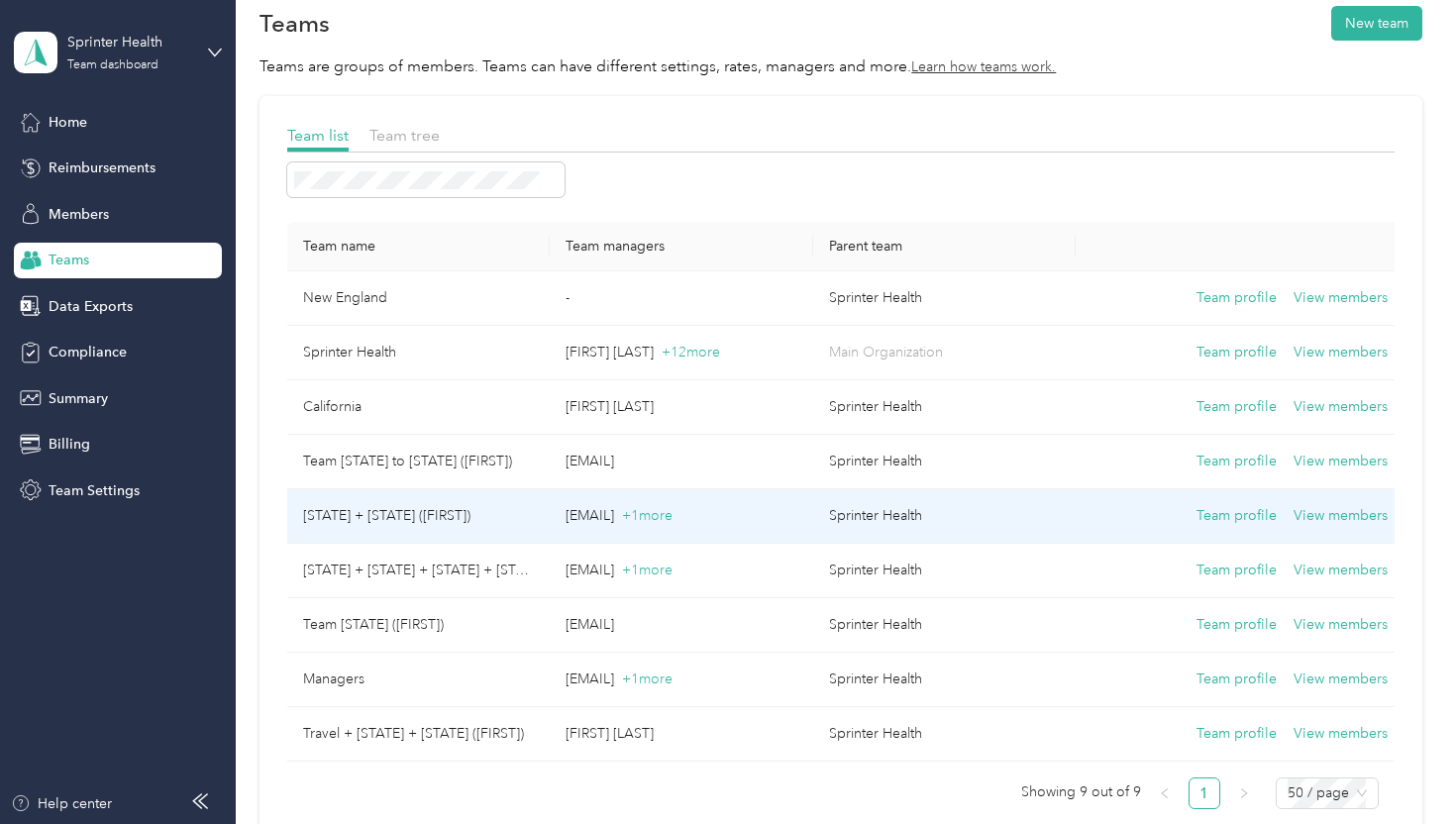 scroll, scrollTop: 28, scrollLeft: 0, axis: vertical 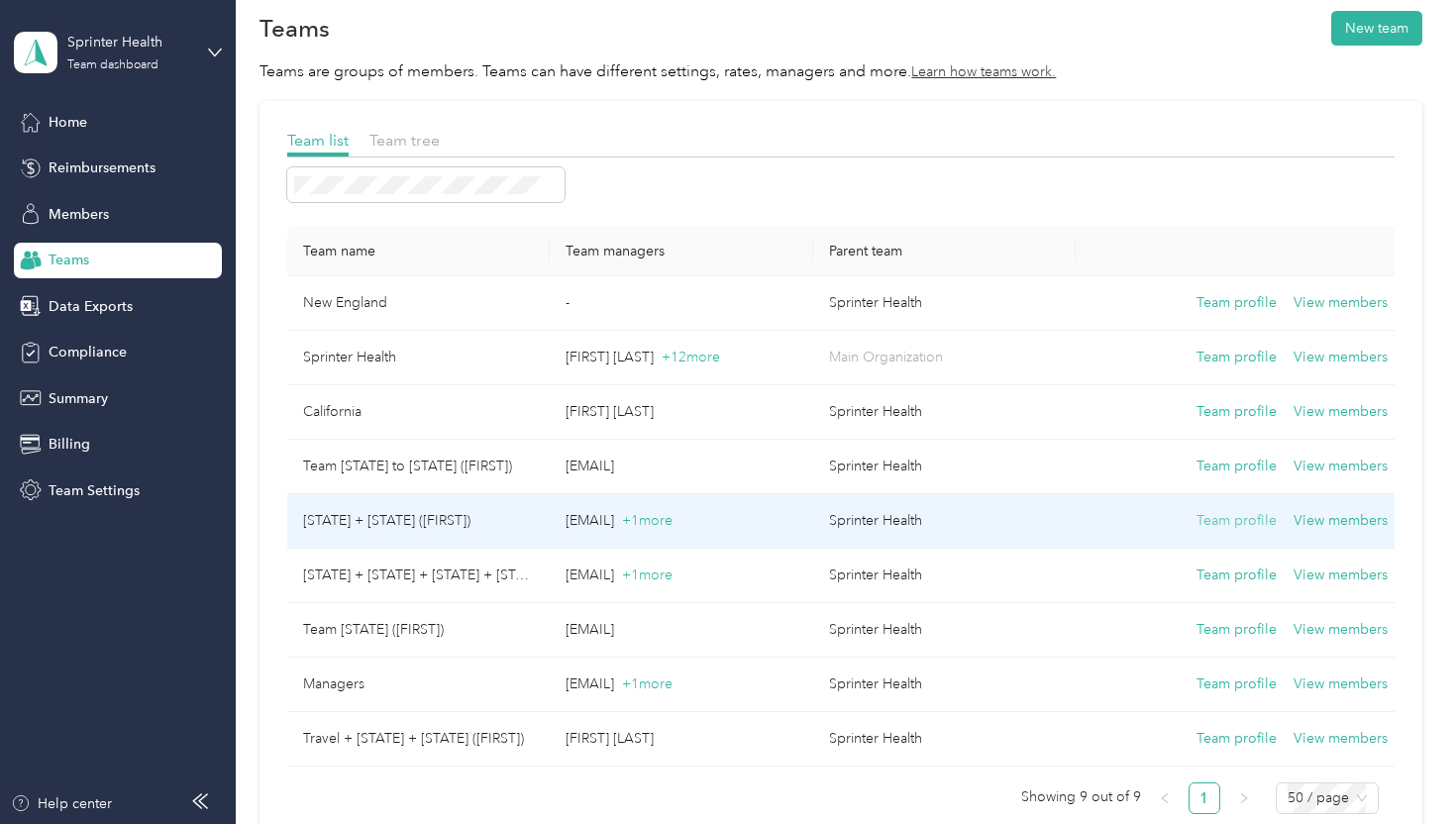 click on "Team profile" at bounding box center [1236, 521] 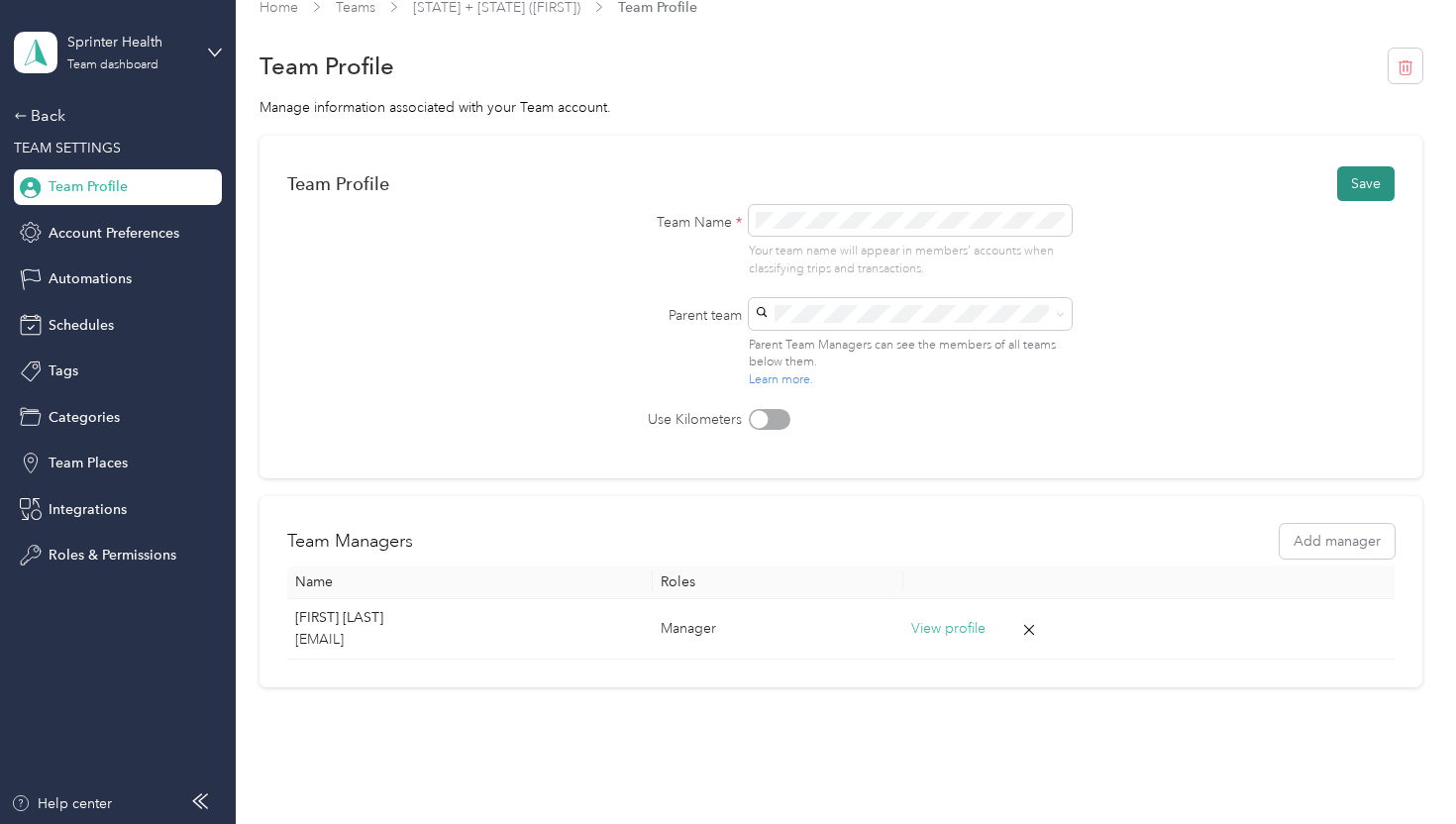 click on "Save" at bounding box center (1366, 183) 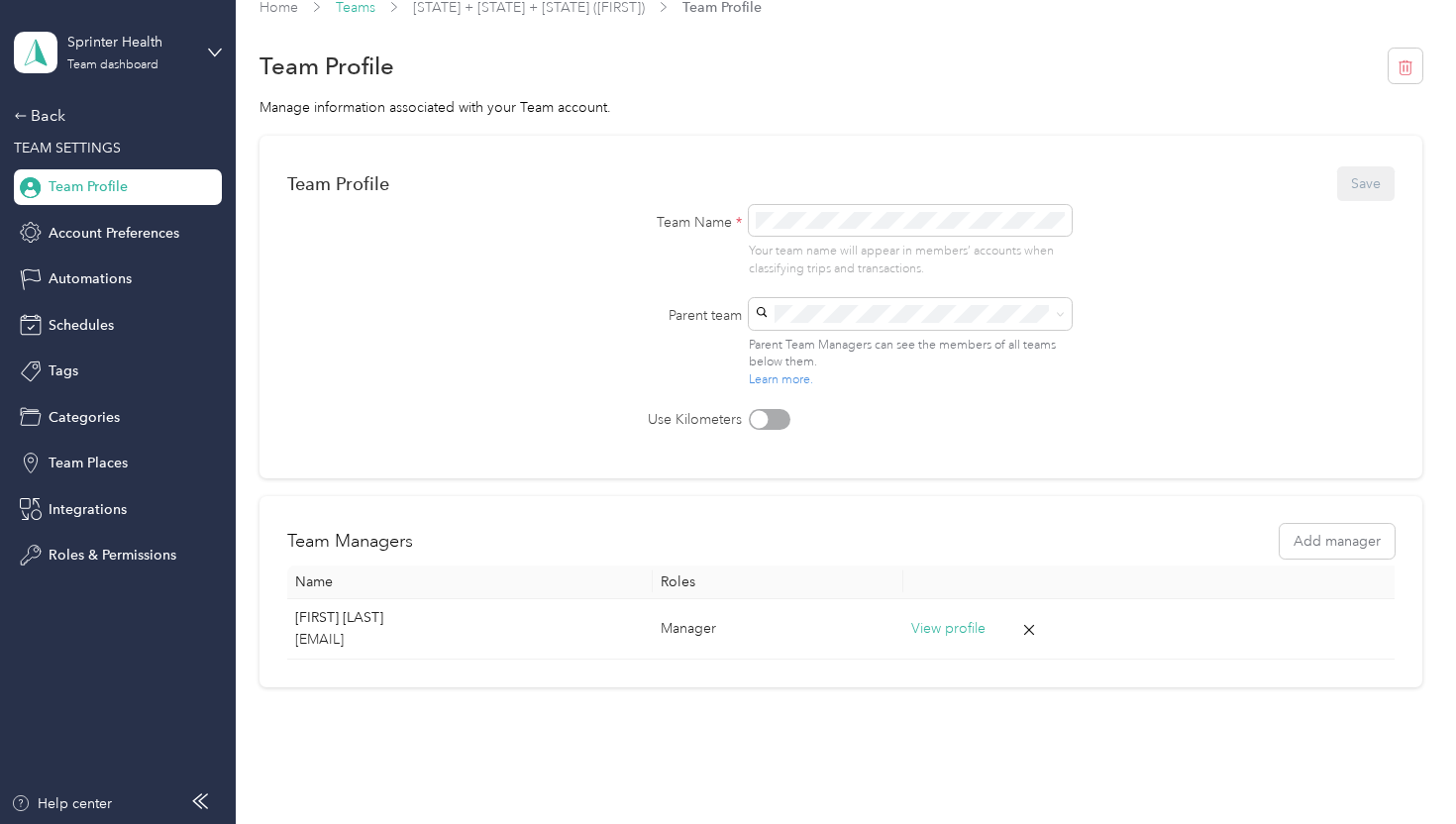 click on "Teams" at bounding box center [356, 7] 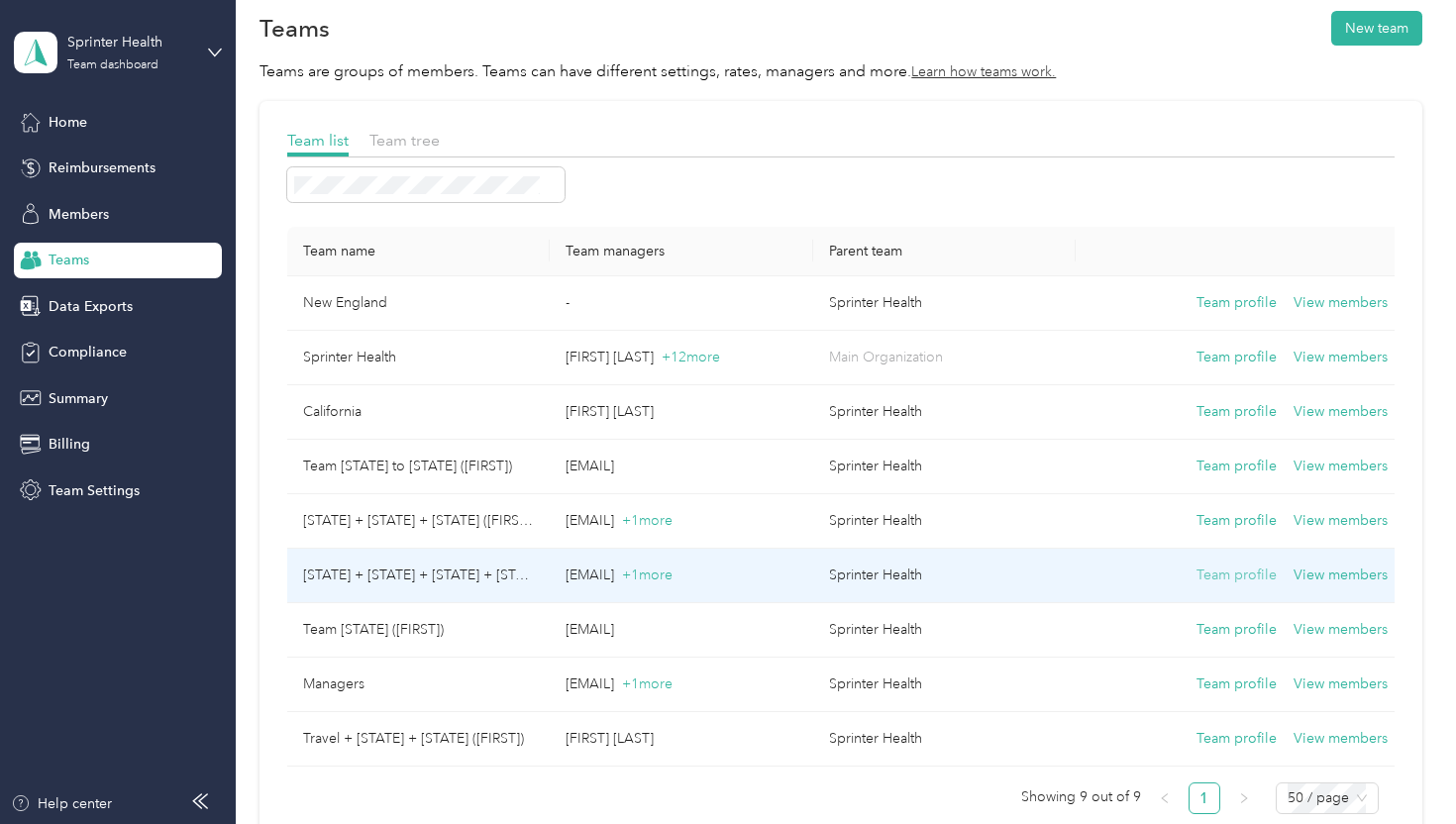 click on "Team profile" at bounding box center [1236, 575] 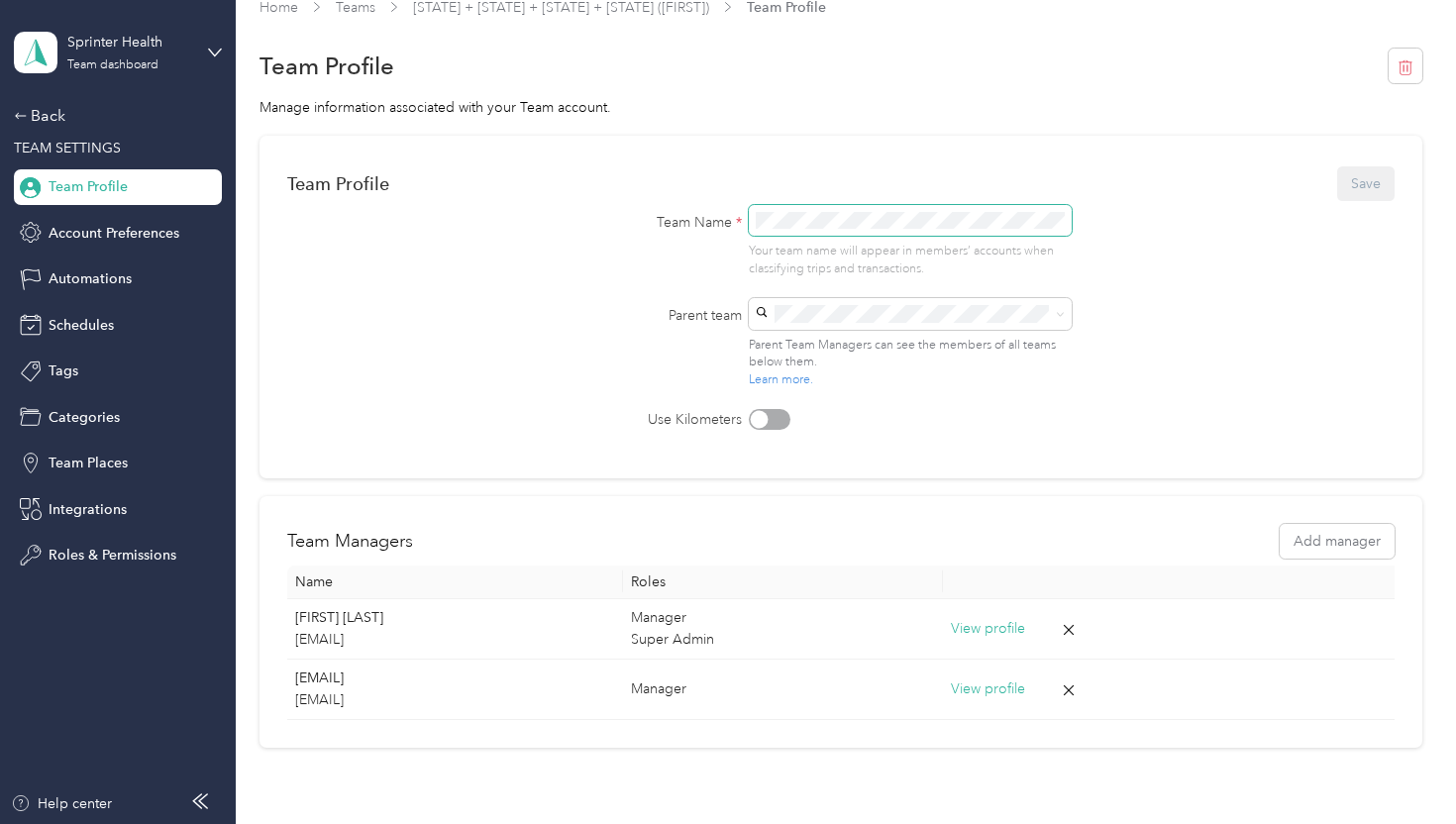 click on "Team Name   * Your team name will appear in members’ accounts when classifying trips and transactions." at bounding box center (841, 242) 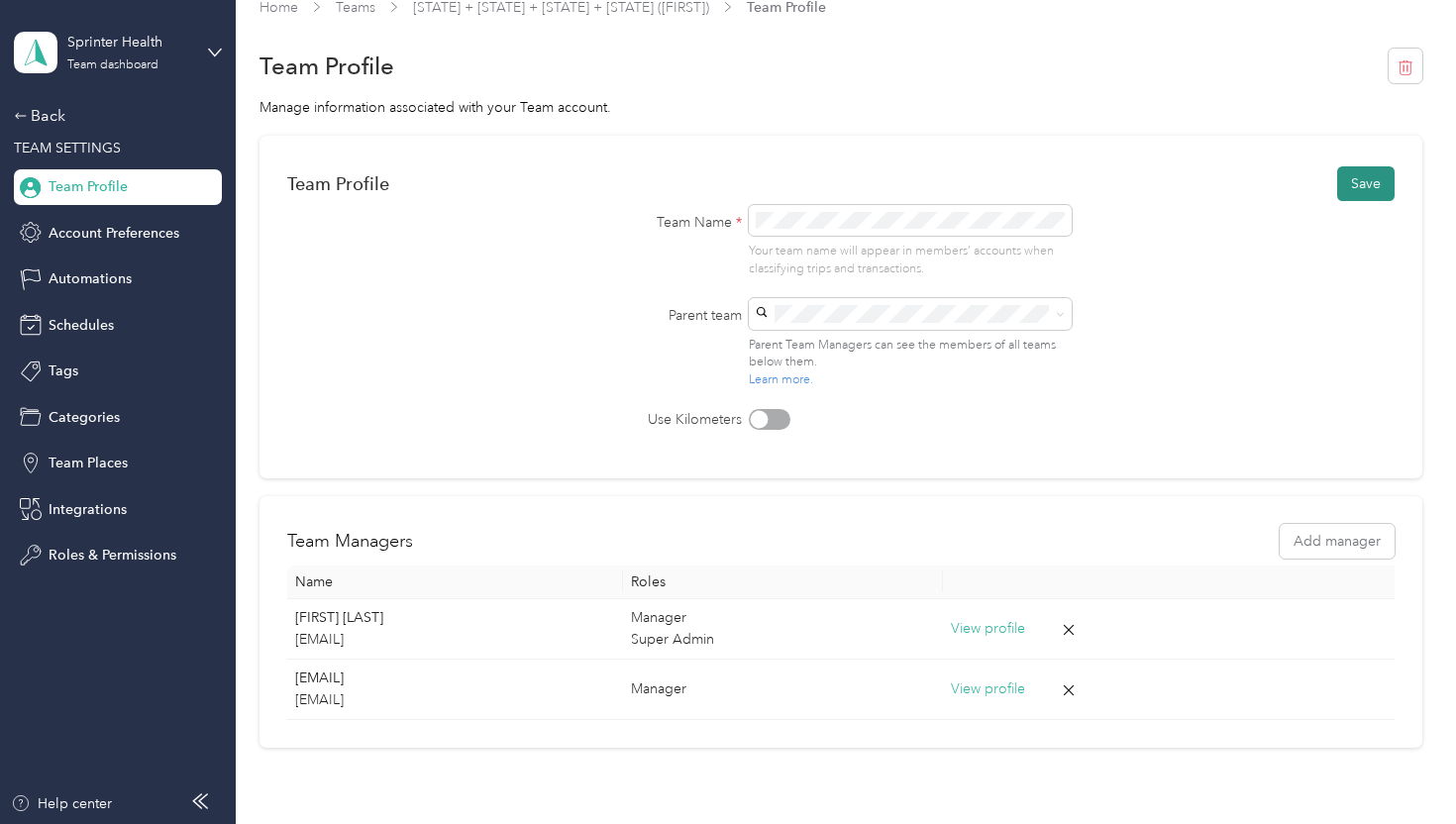 click on "Save" at bounding box center [1366, 183] 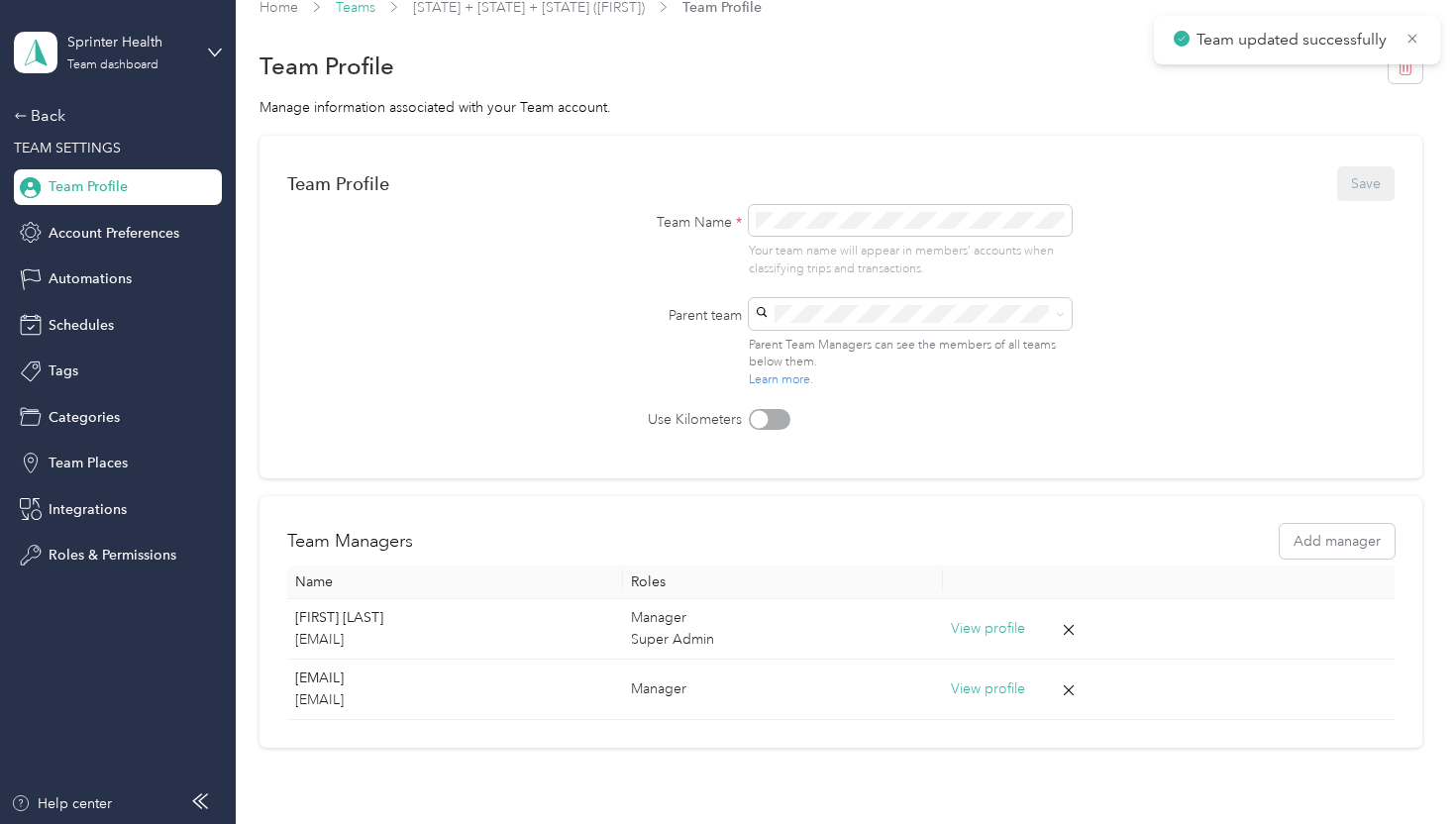 click on "Teams" at bounding box center [356, 7] 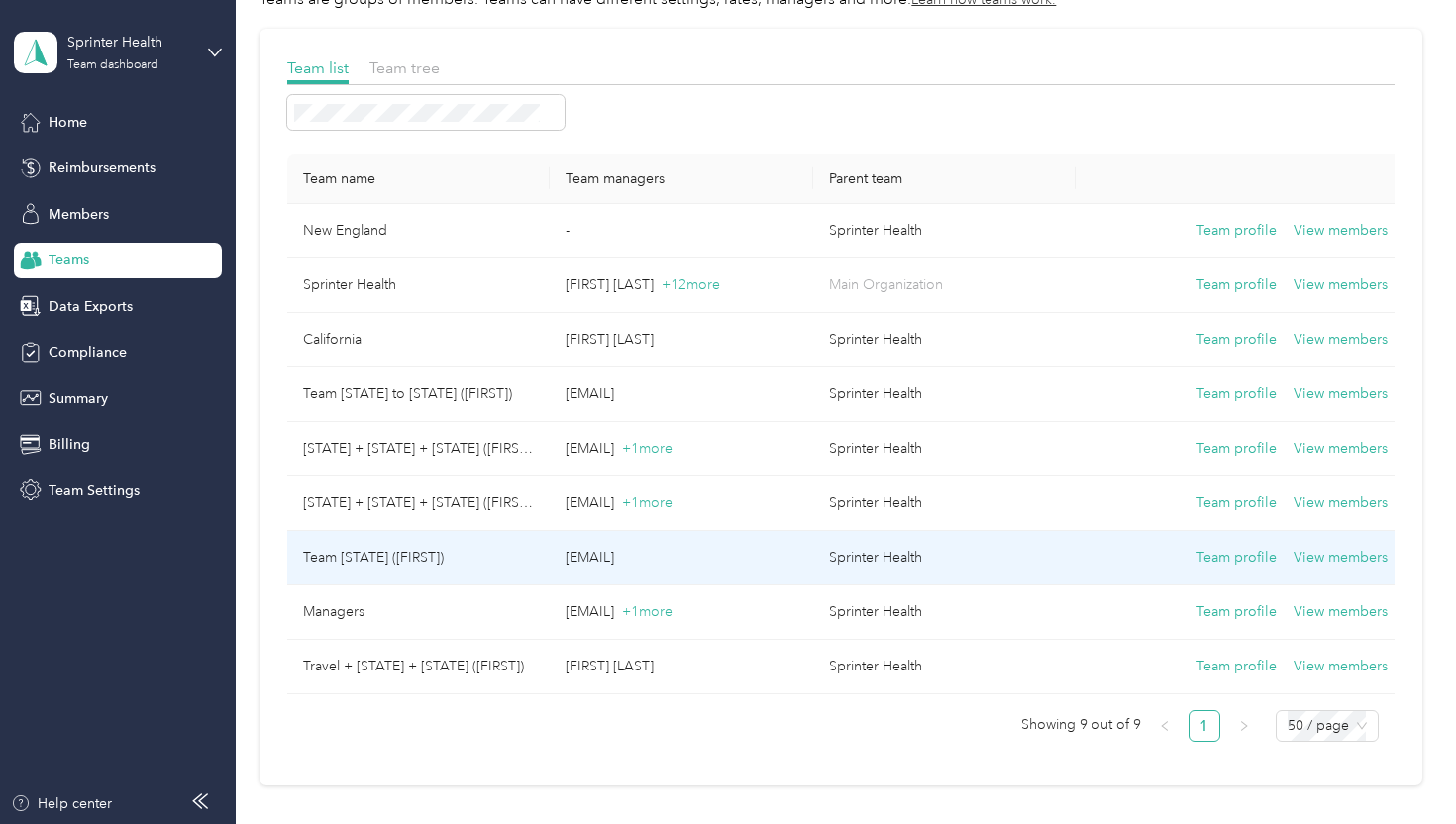 scroll, scrollTop: 0, scrollLeft: 0, axis: both 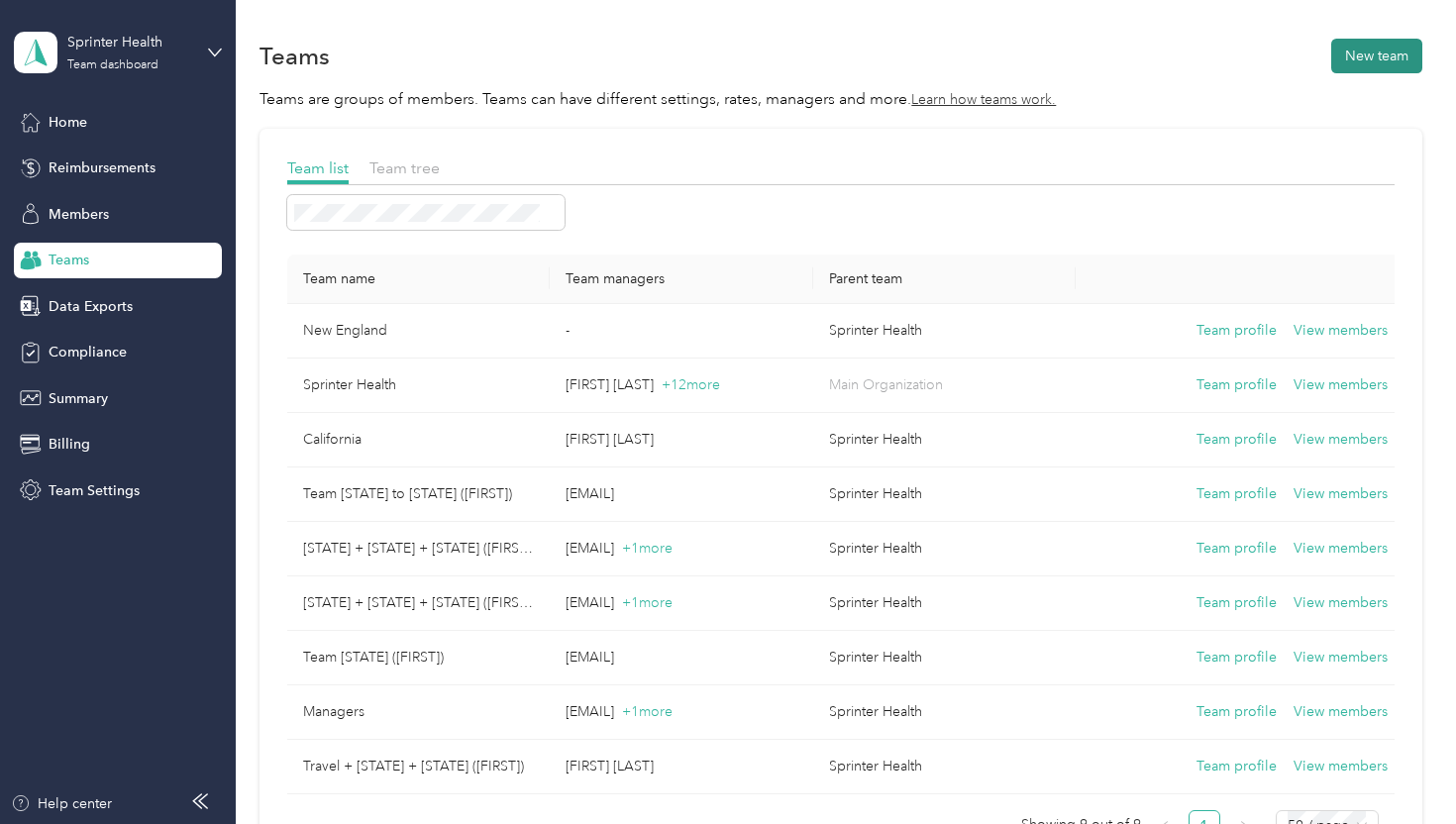 click on "New team" at bounding box center [1377, 55] 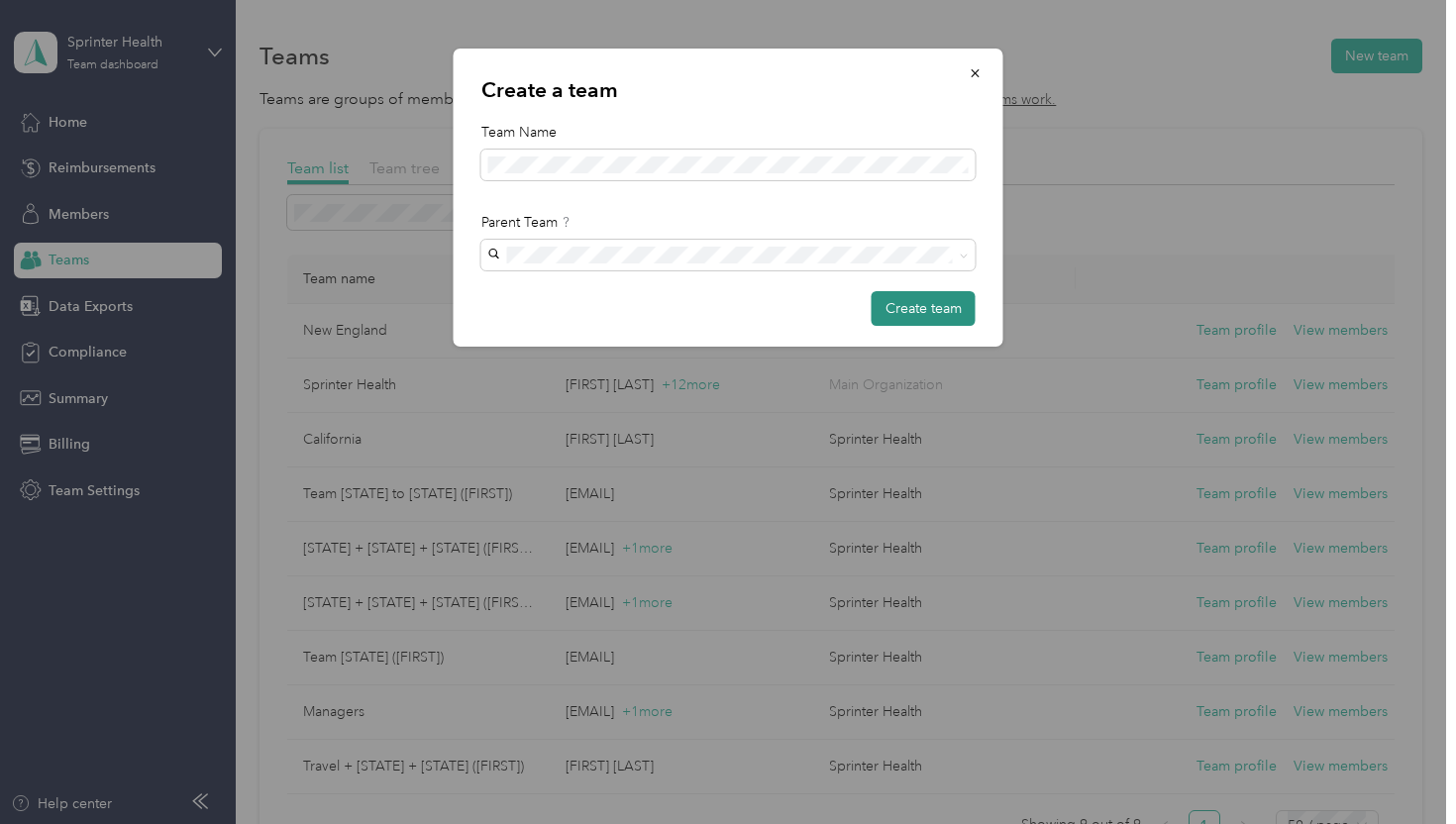 click on "Create team" at bounding box center (923, 308) 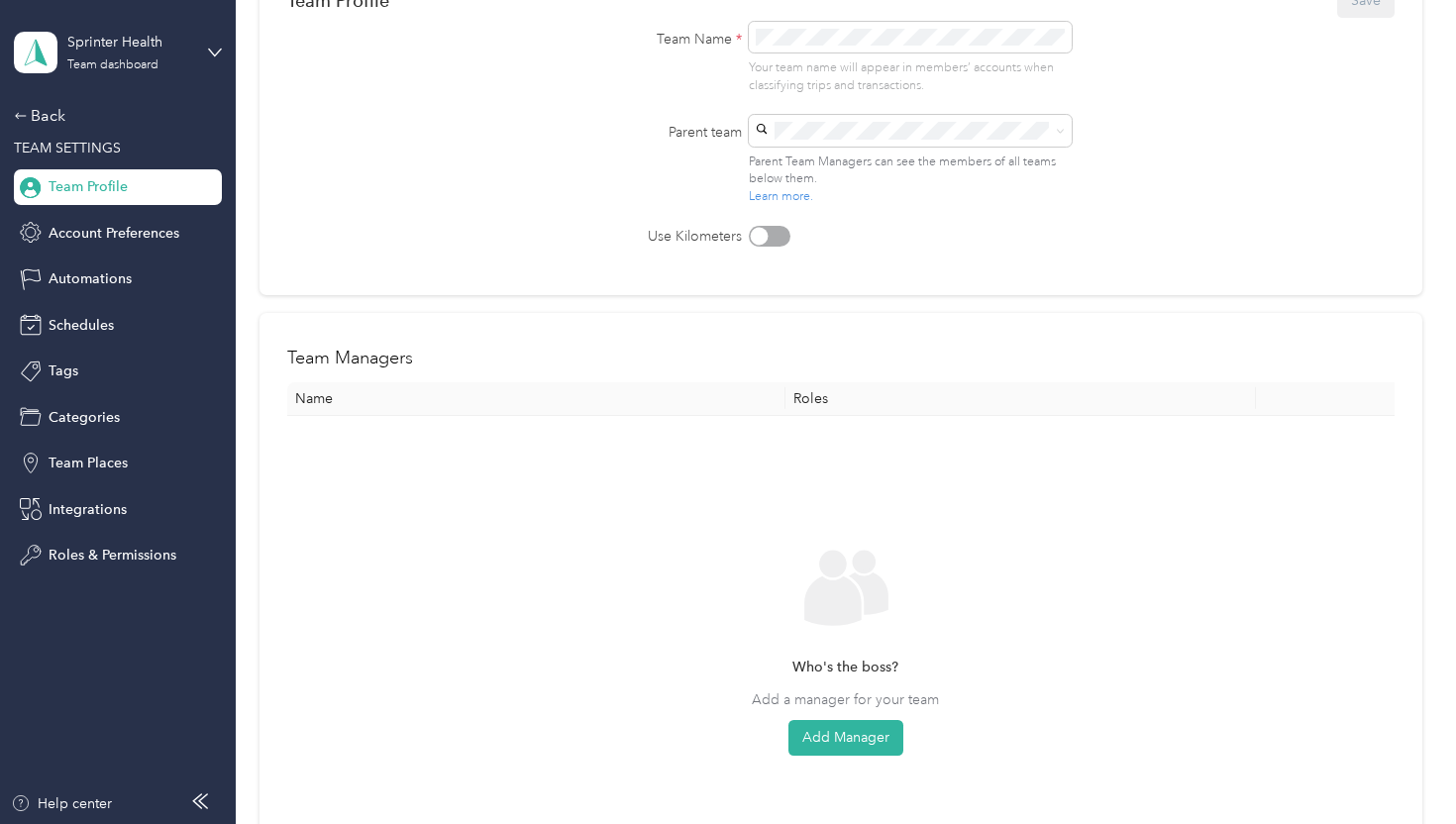 scroll, scrollTop: 213, scrollLeft: 0, axis: vertical 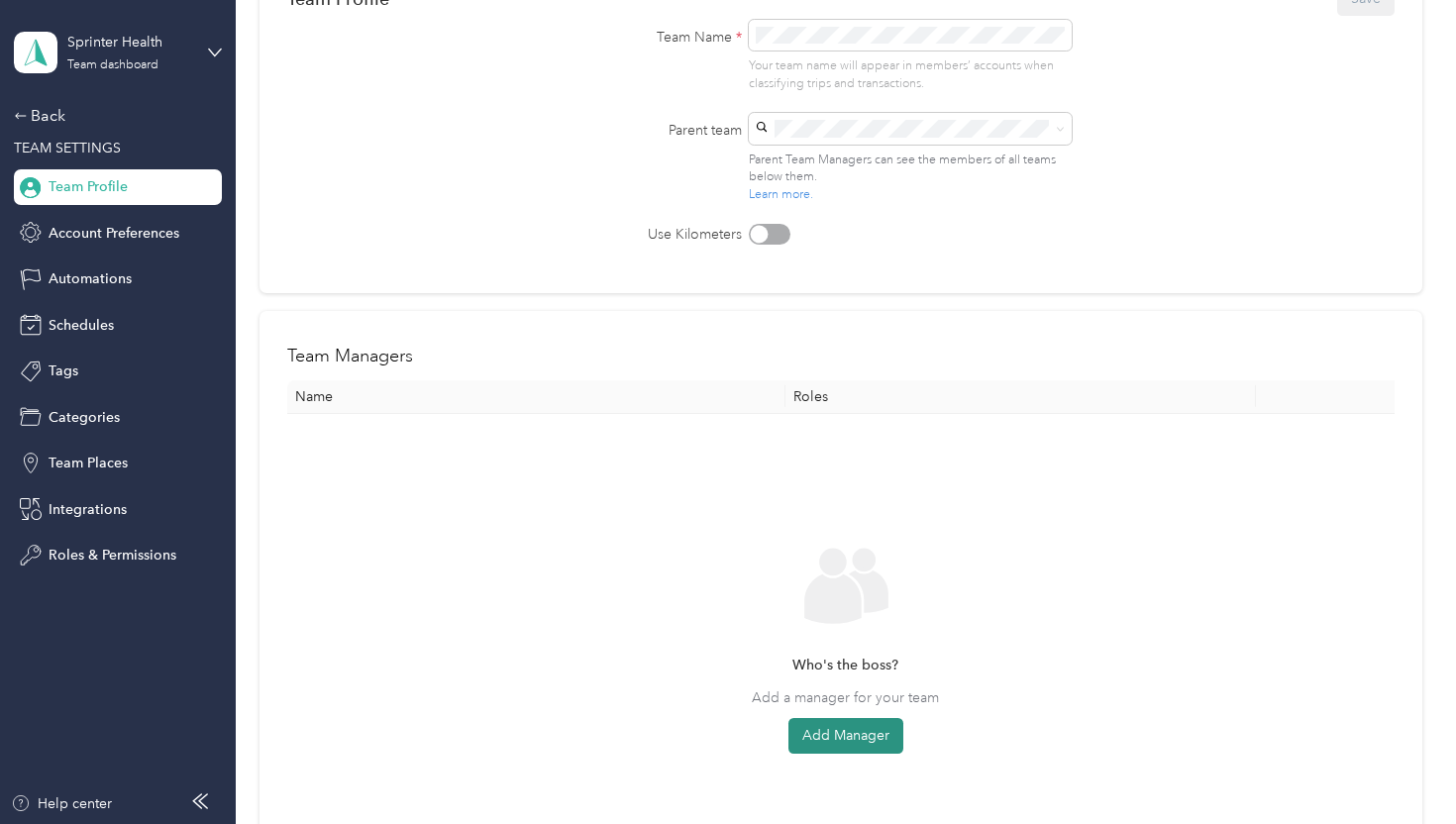 click on "Add Manager" at bounding box center [846, 736] 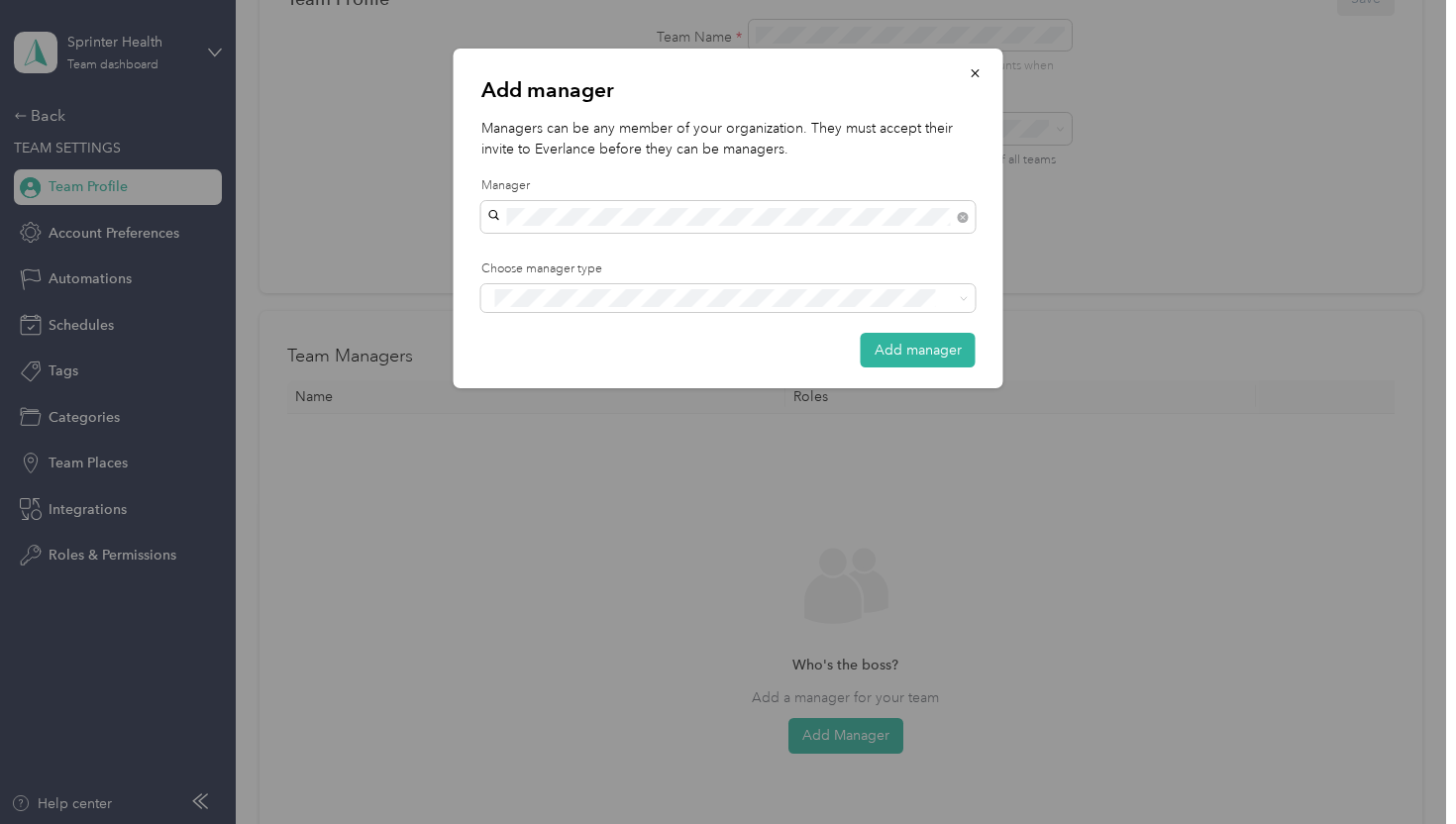 click on "[EMAIL]" at bounding box center (519, 252) 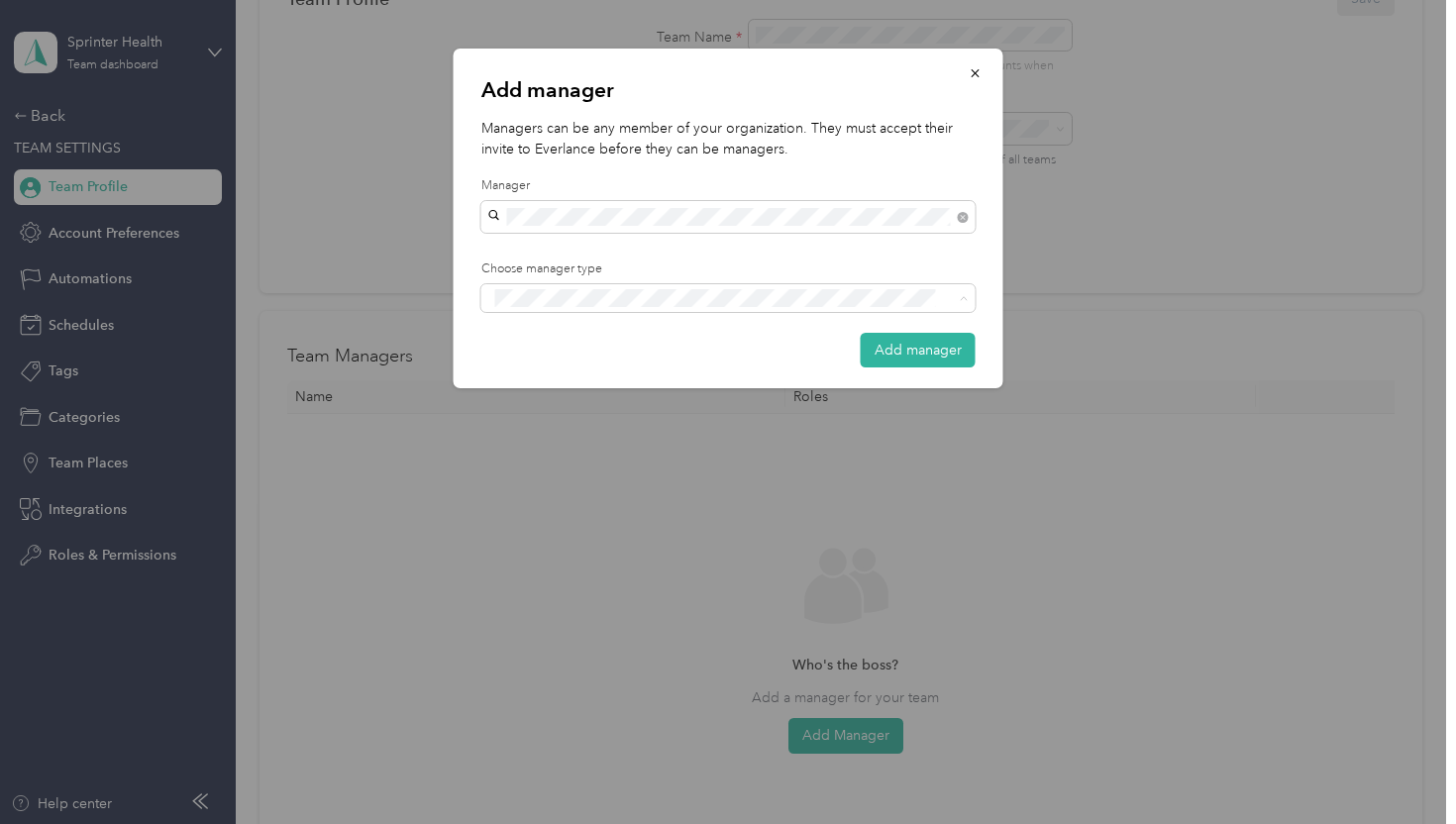 click on "Manager" at bounding box center [534, 371] 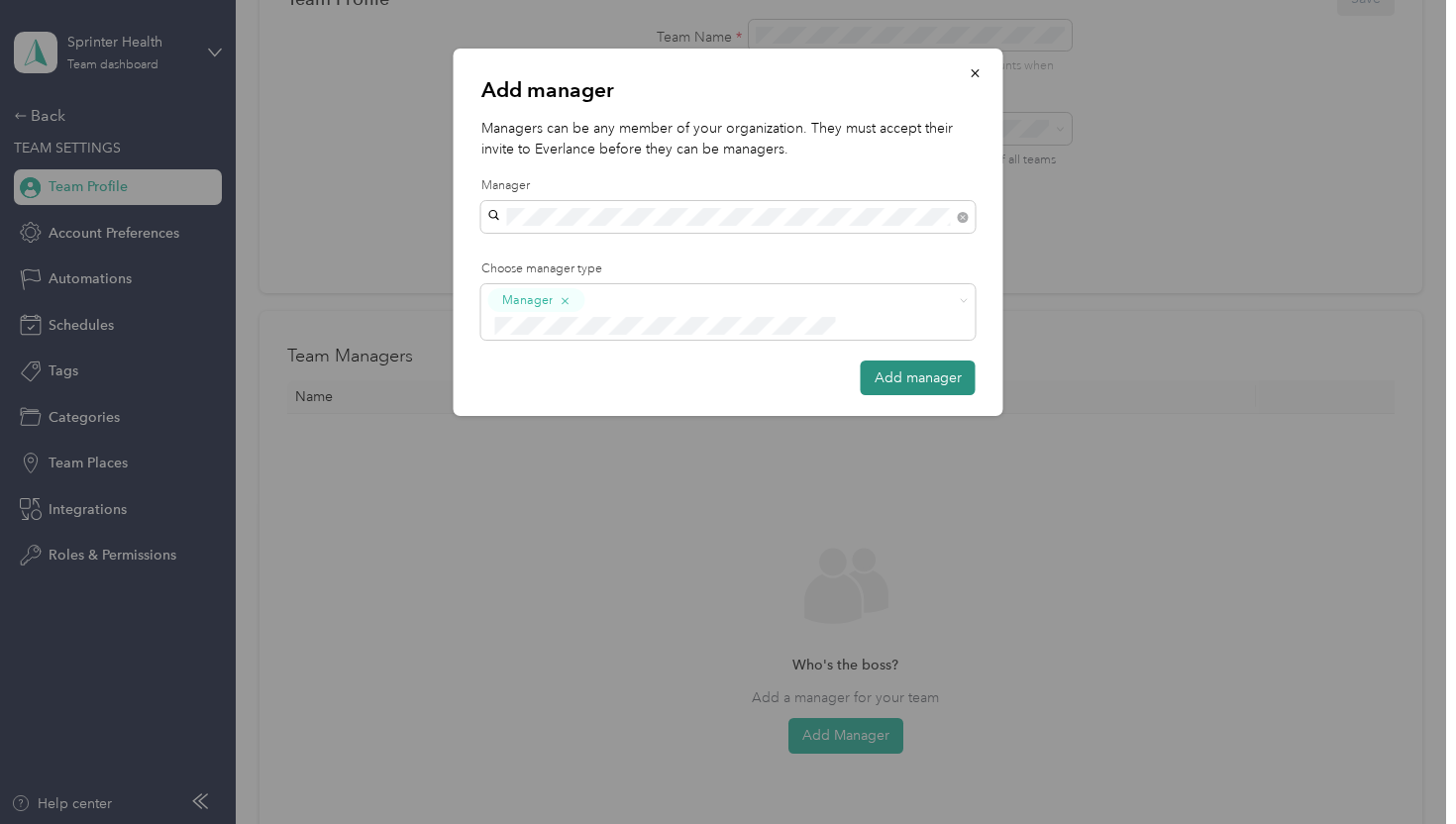click on "Add manager" at bounding box center (918, 377) 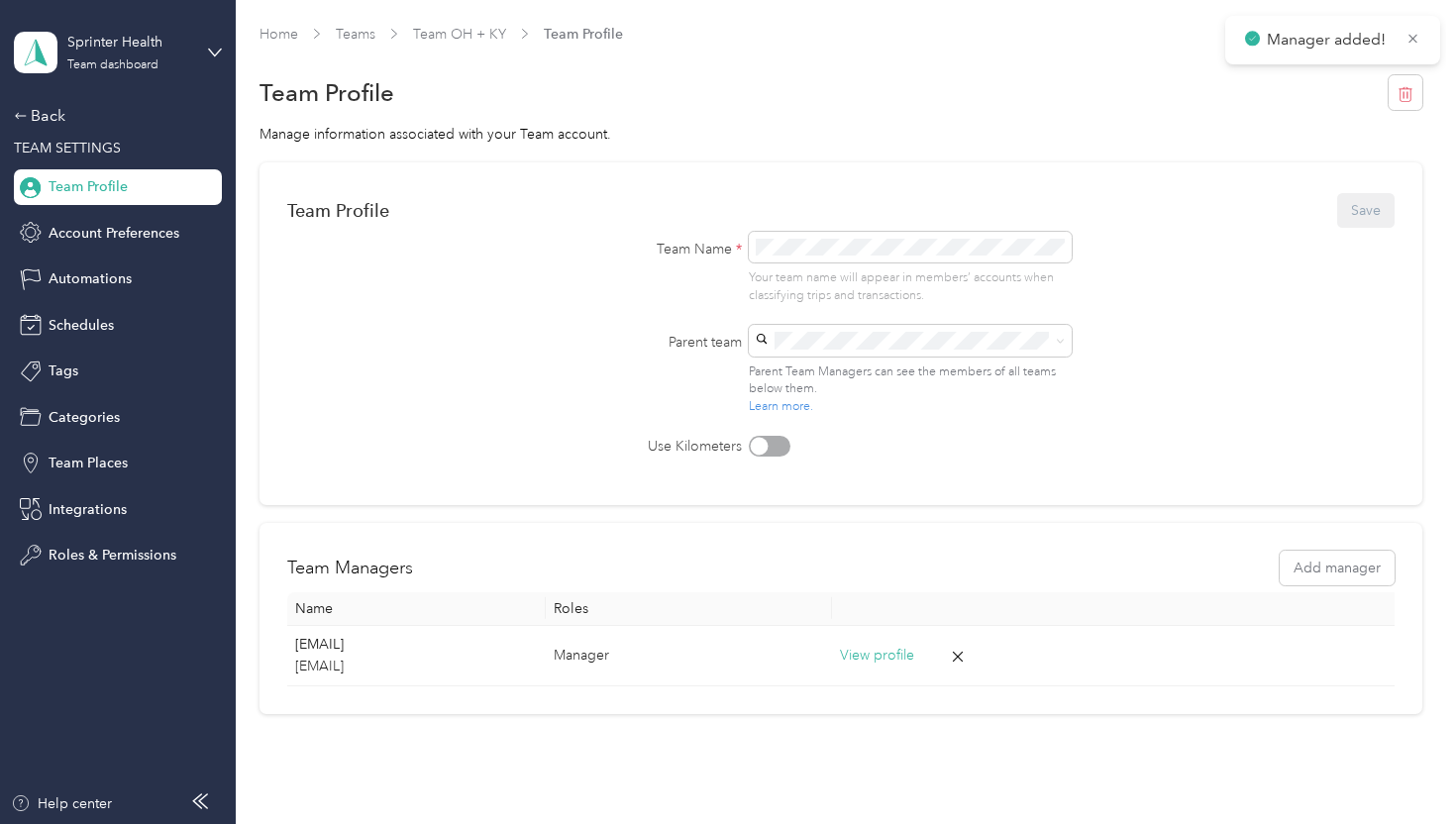 scroll, scrollTop: 0, scrollLeft: 0, axis: both 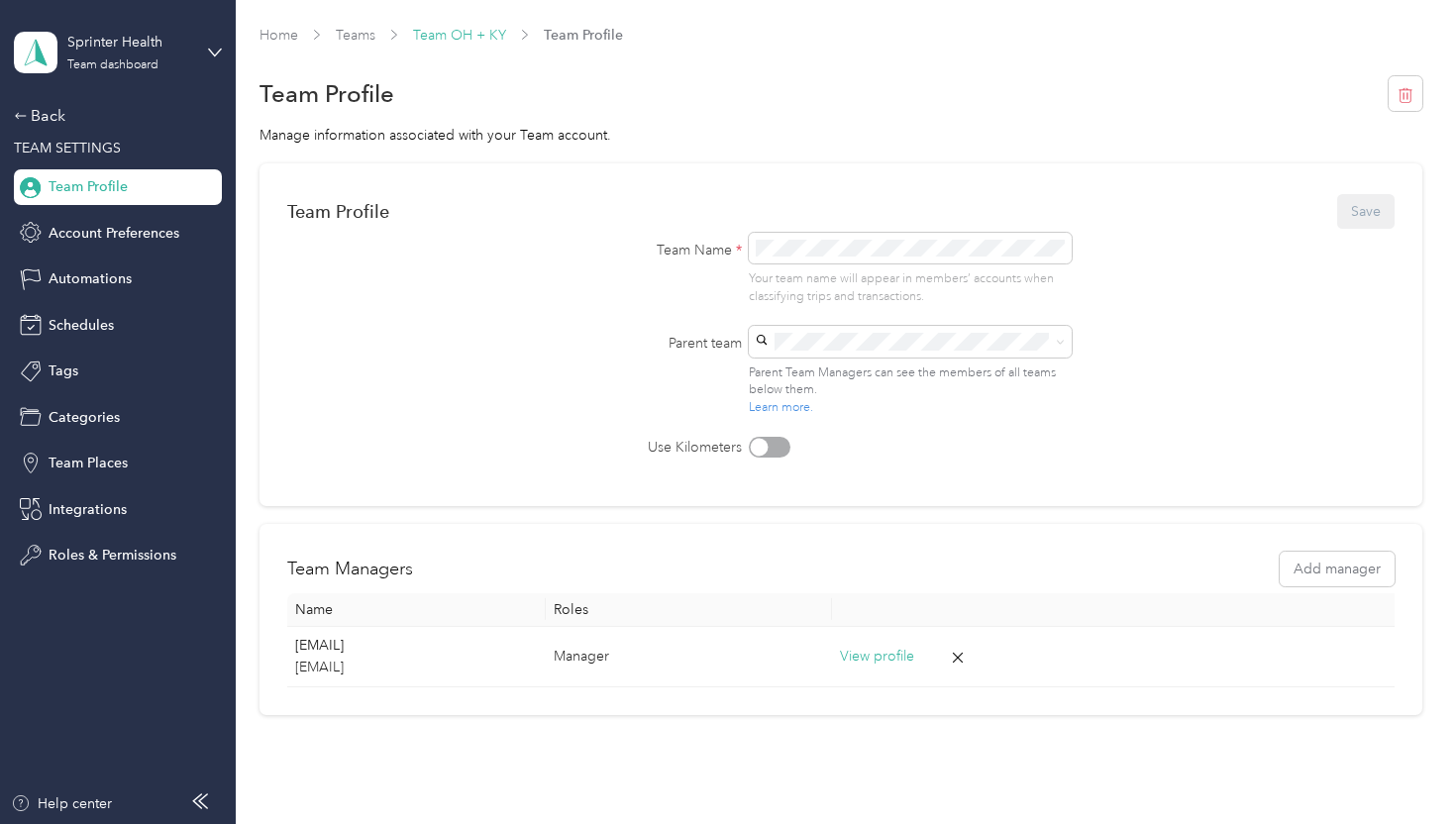 click on "Team OH + KY" at bounding box center (460, 35) 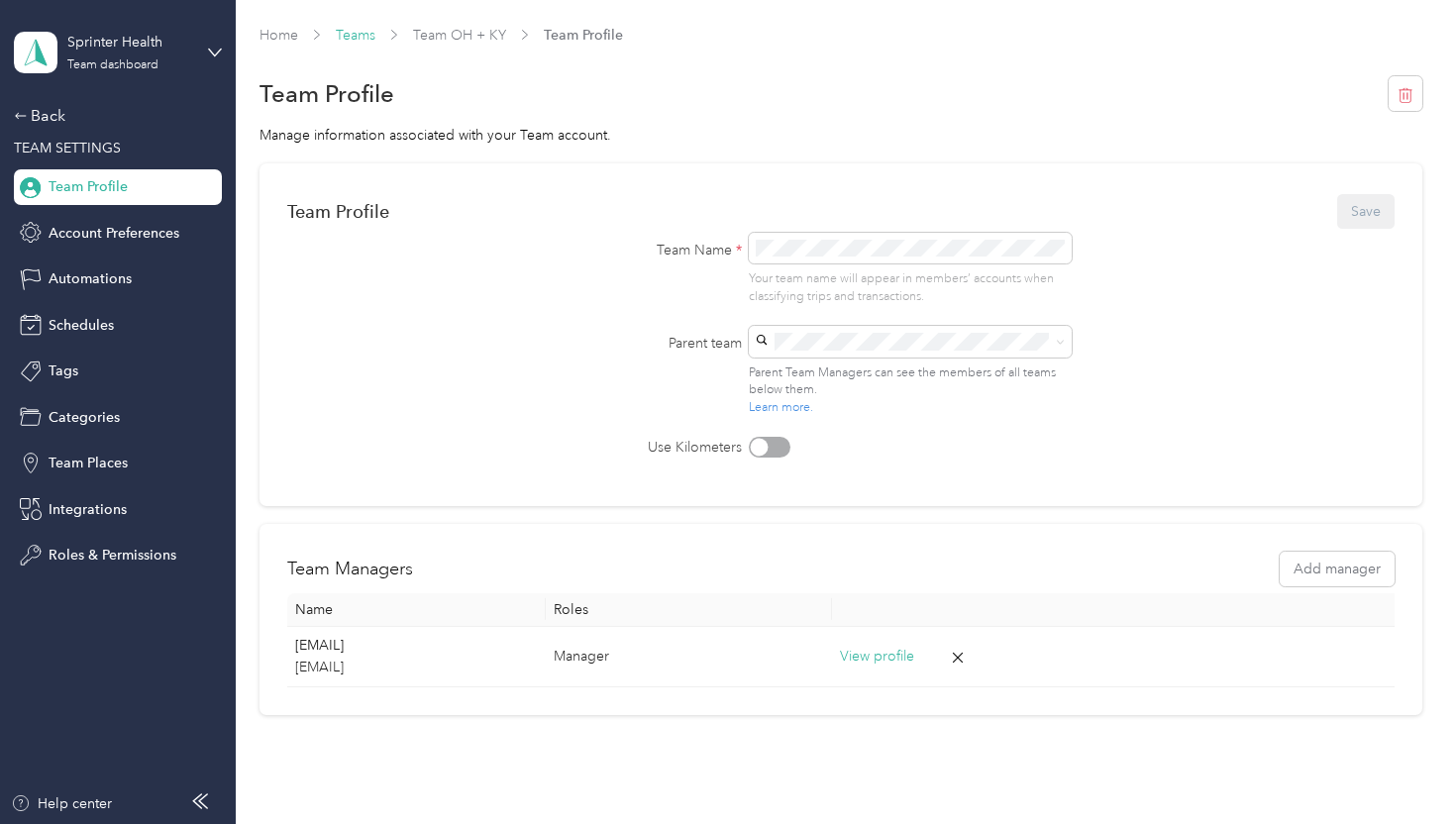 click on "Teams" at bounding box center [356, 35] 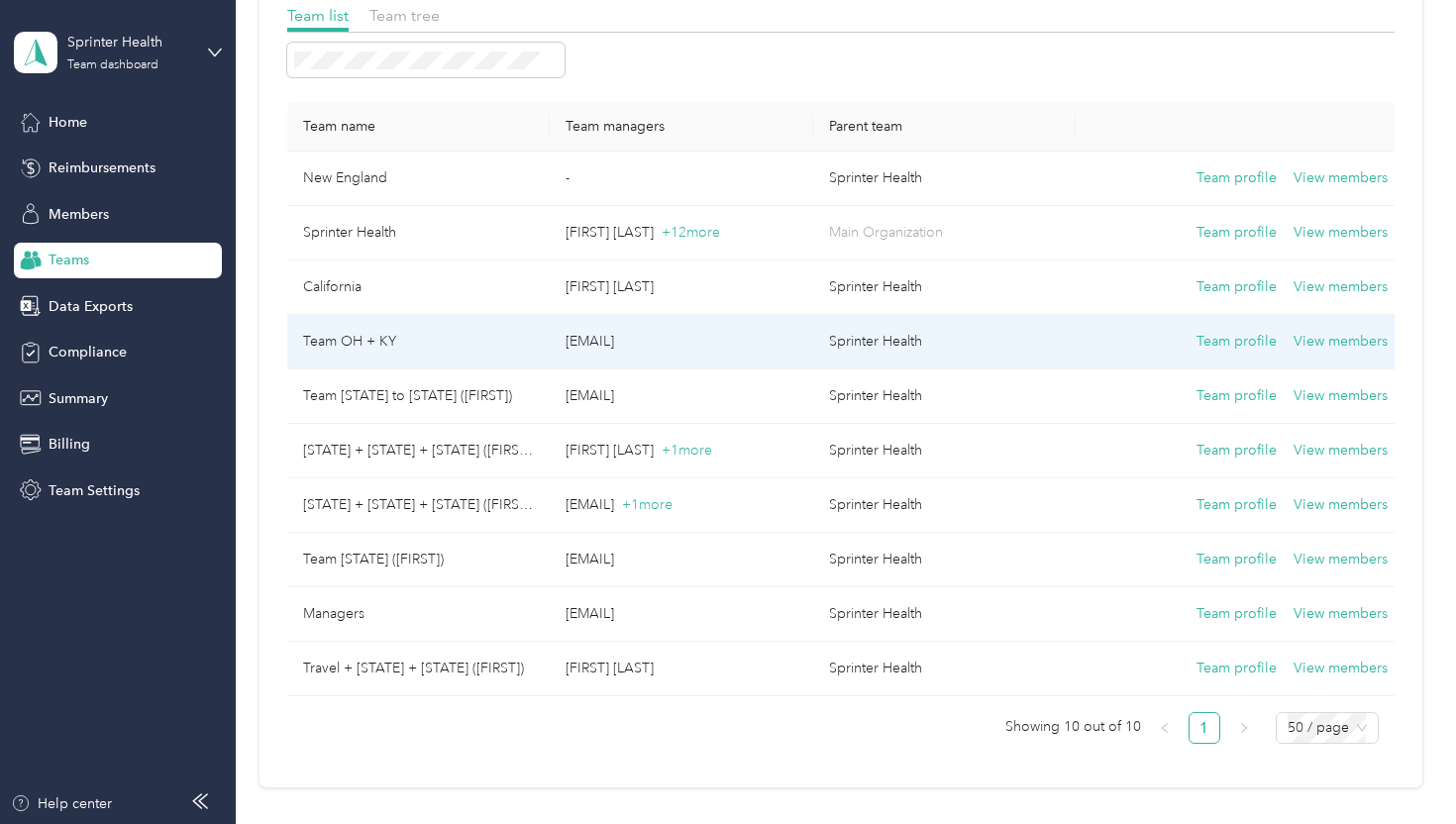 scroll, scrollTop: 173, scrollLeft: 0, axis: vertical 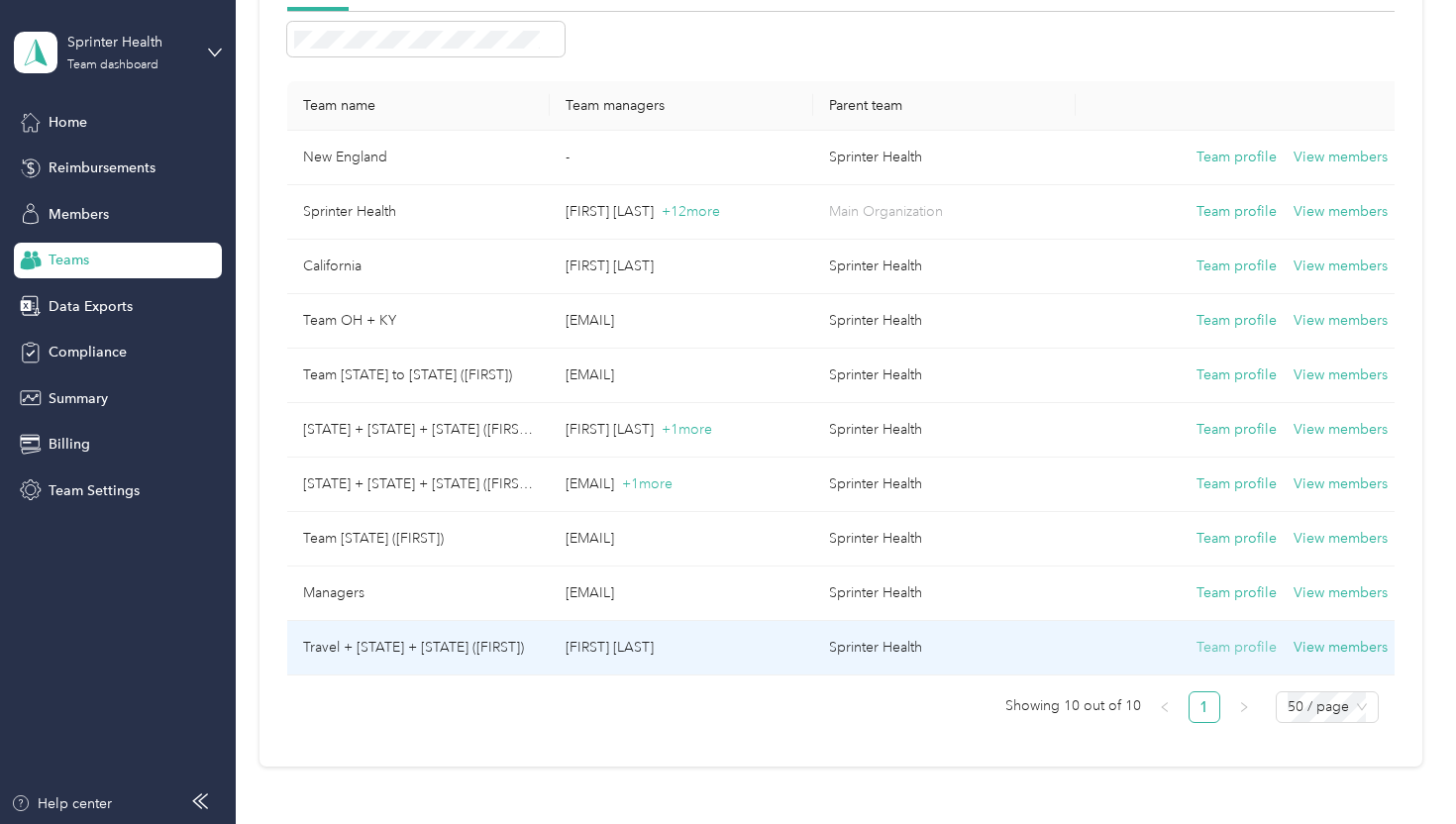 click on "Team profile" at bounding box center [1236, 648] 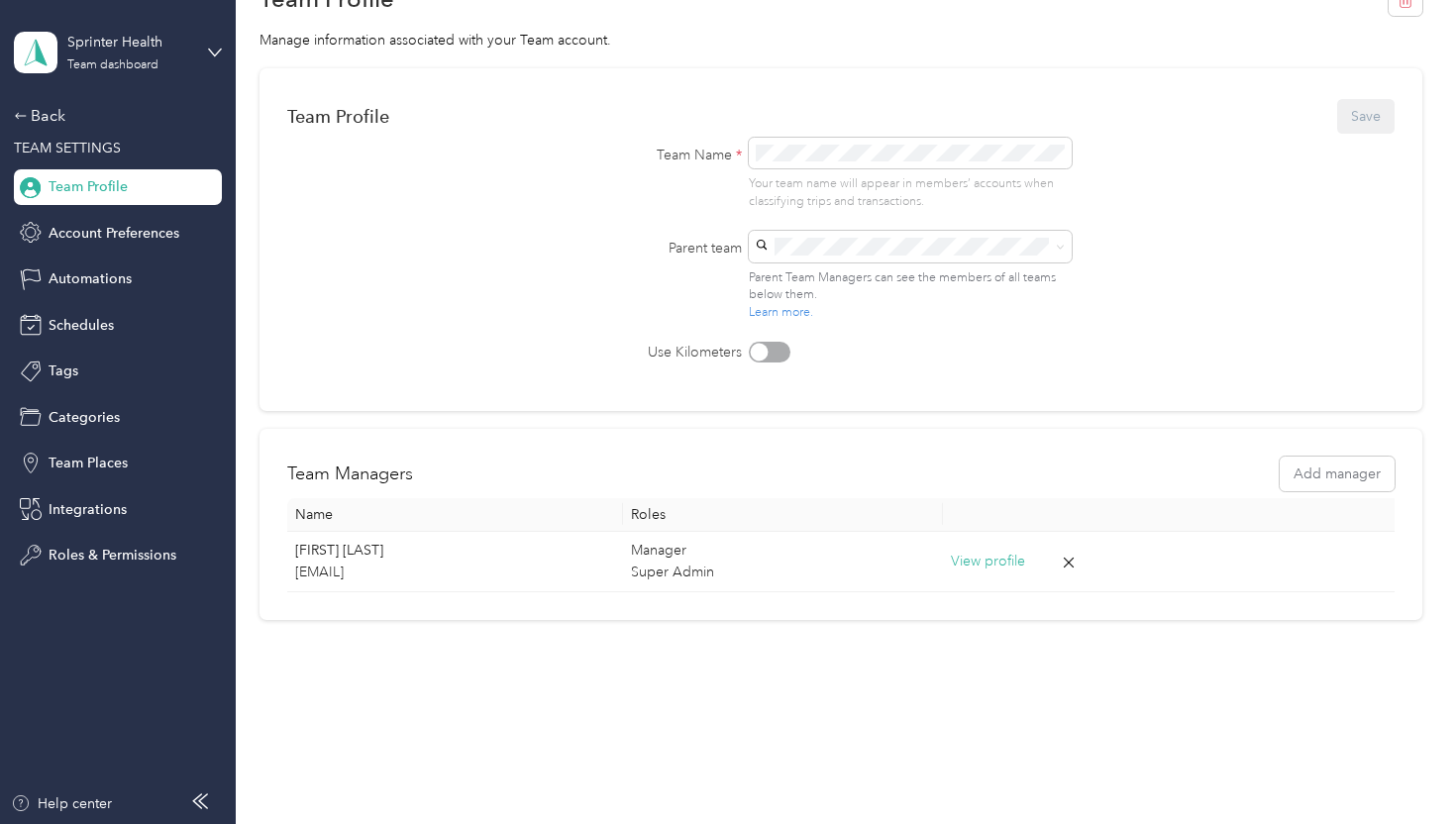 scroll, scrollTop: 94, scrollLeft: 0, axis: vertical 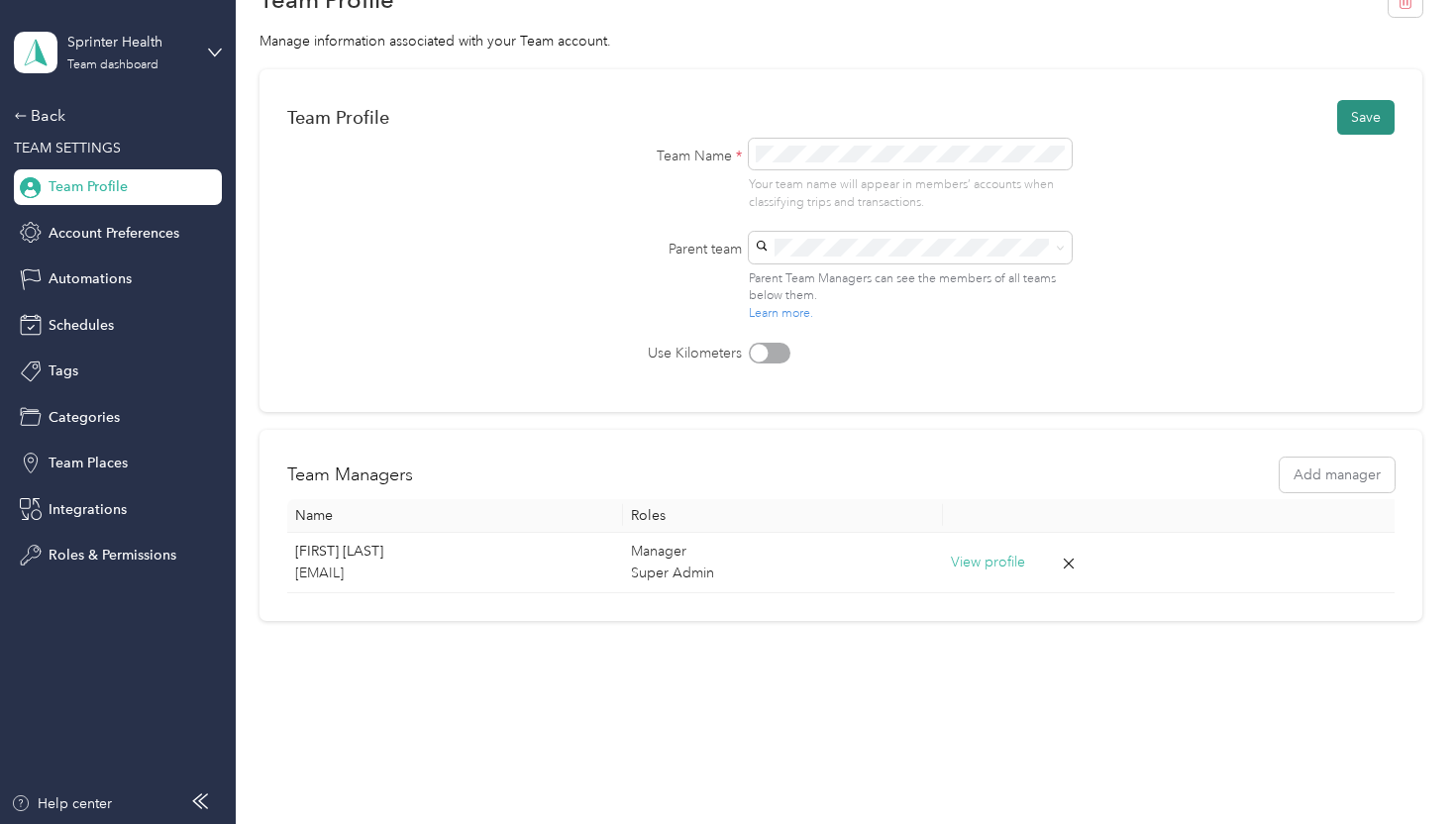 click on "Save" at bounding box center [1366, 117] 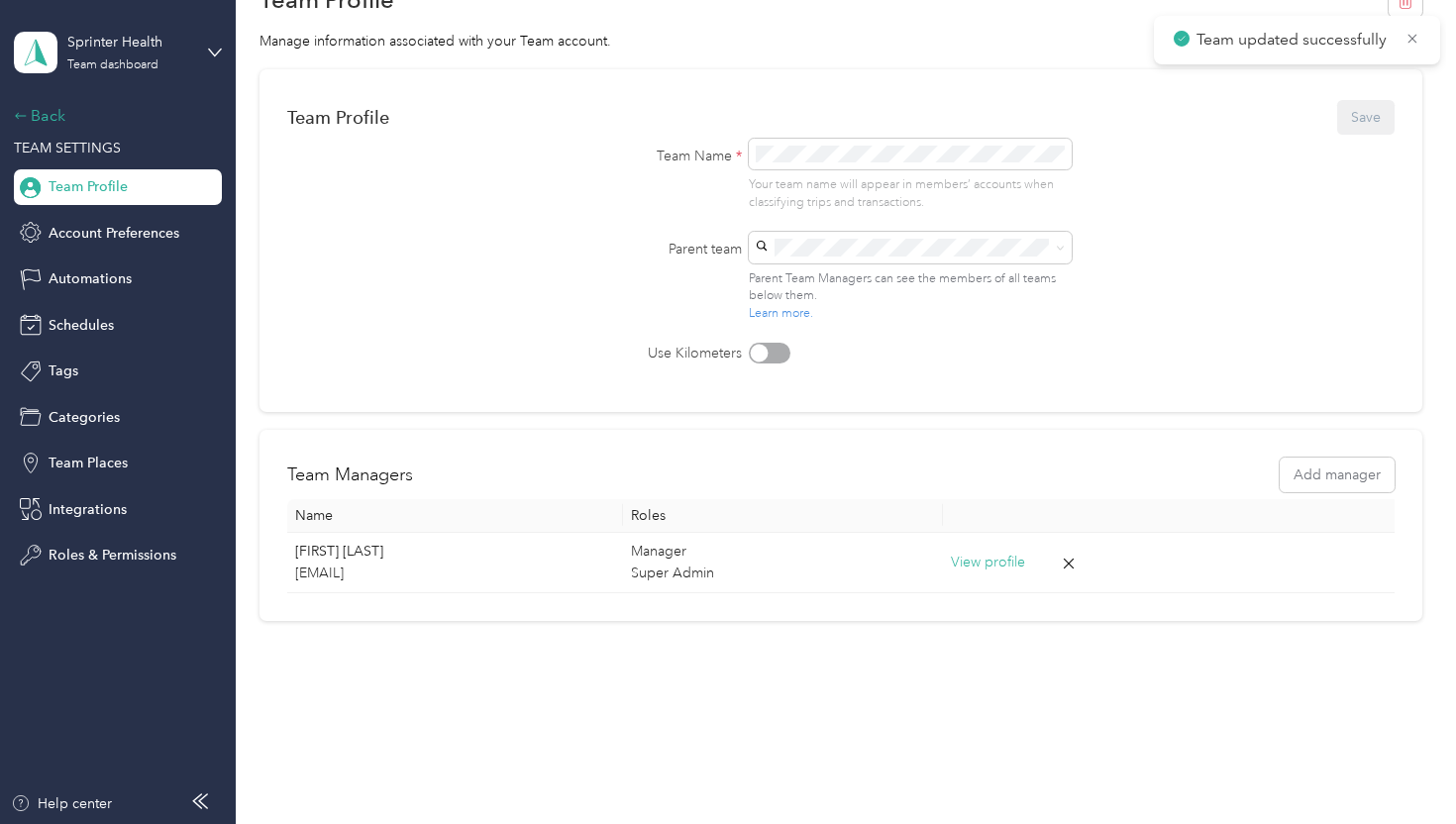 click on "Back" at bounding box center [113, 116] 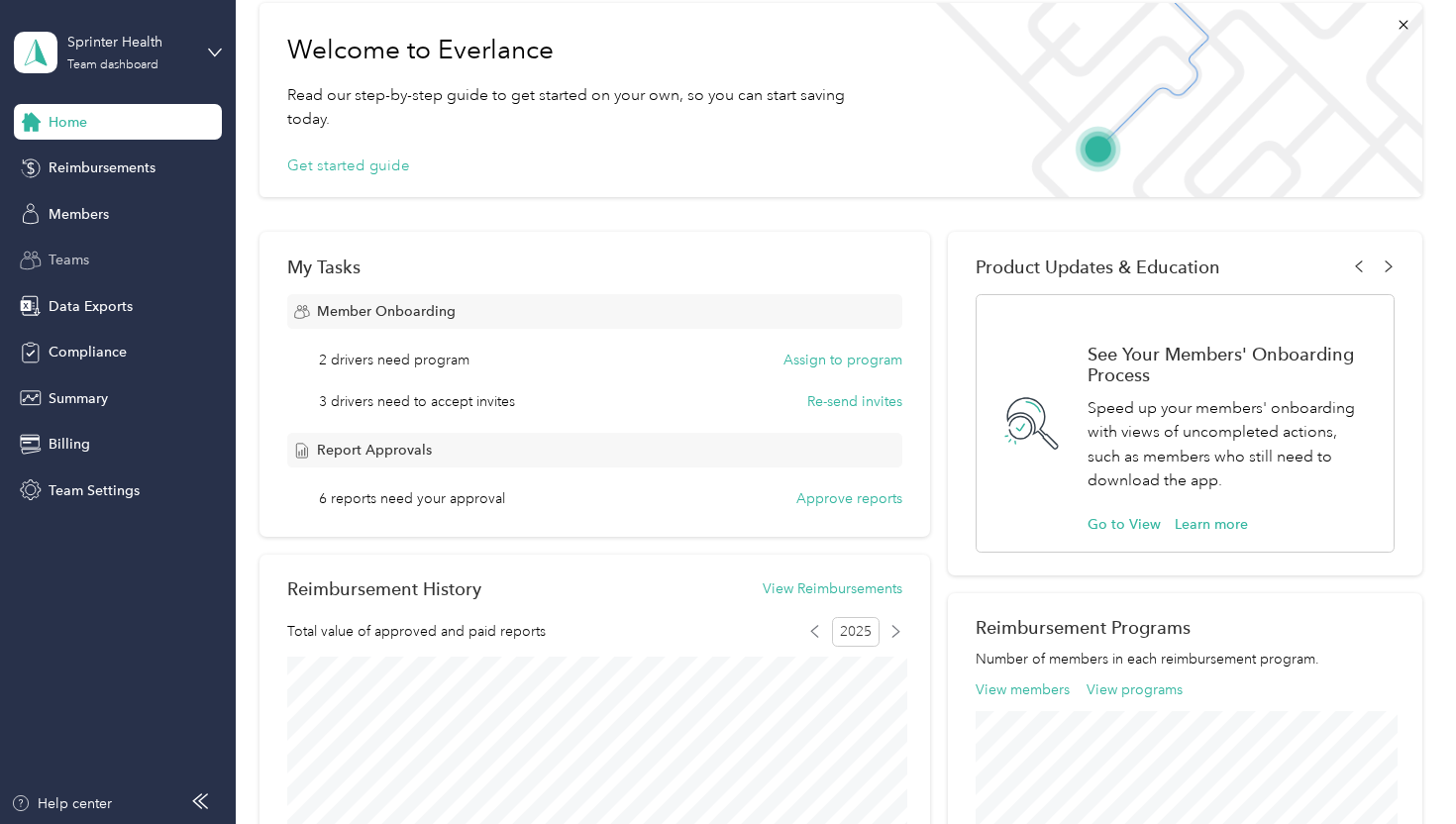 click on "Teams" at bounding box center [68, 259] 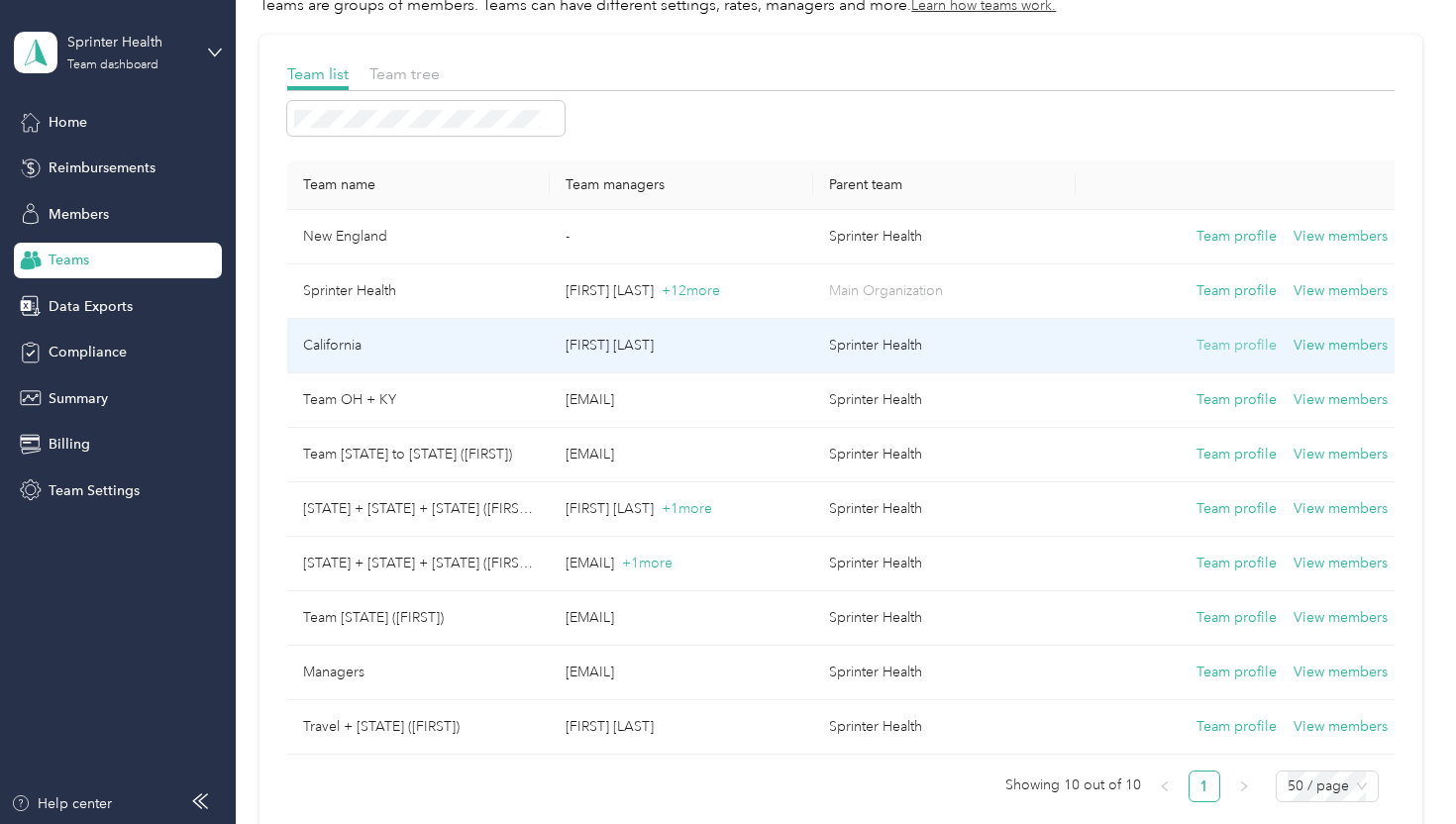 click on "Team profile" at bounding box center [1236, 346] 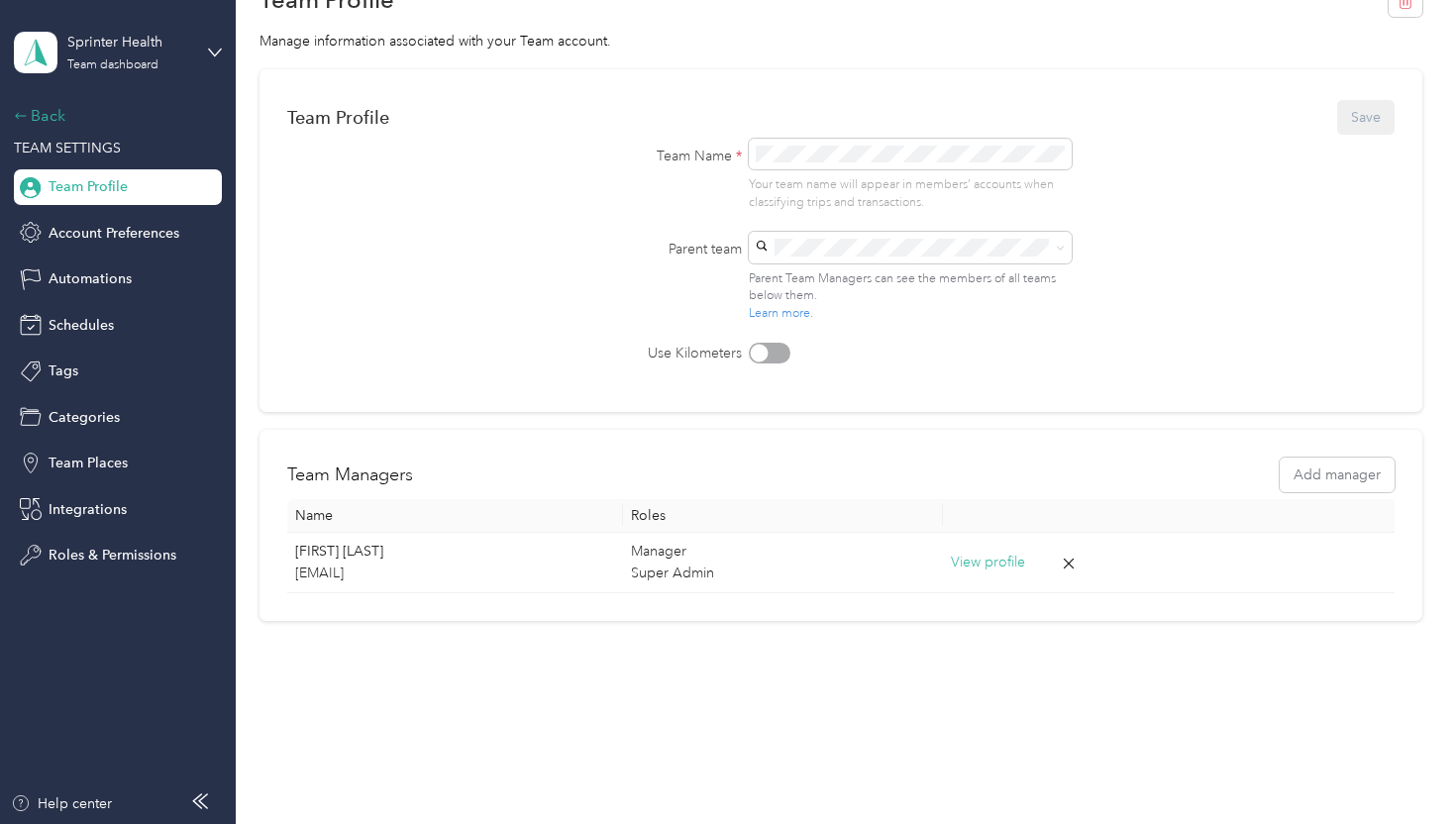 click on "Back" at bounding box center (113, 116) 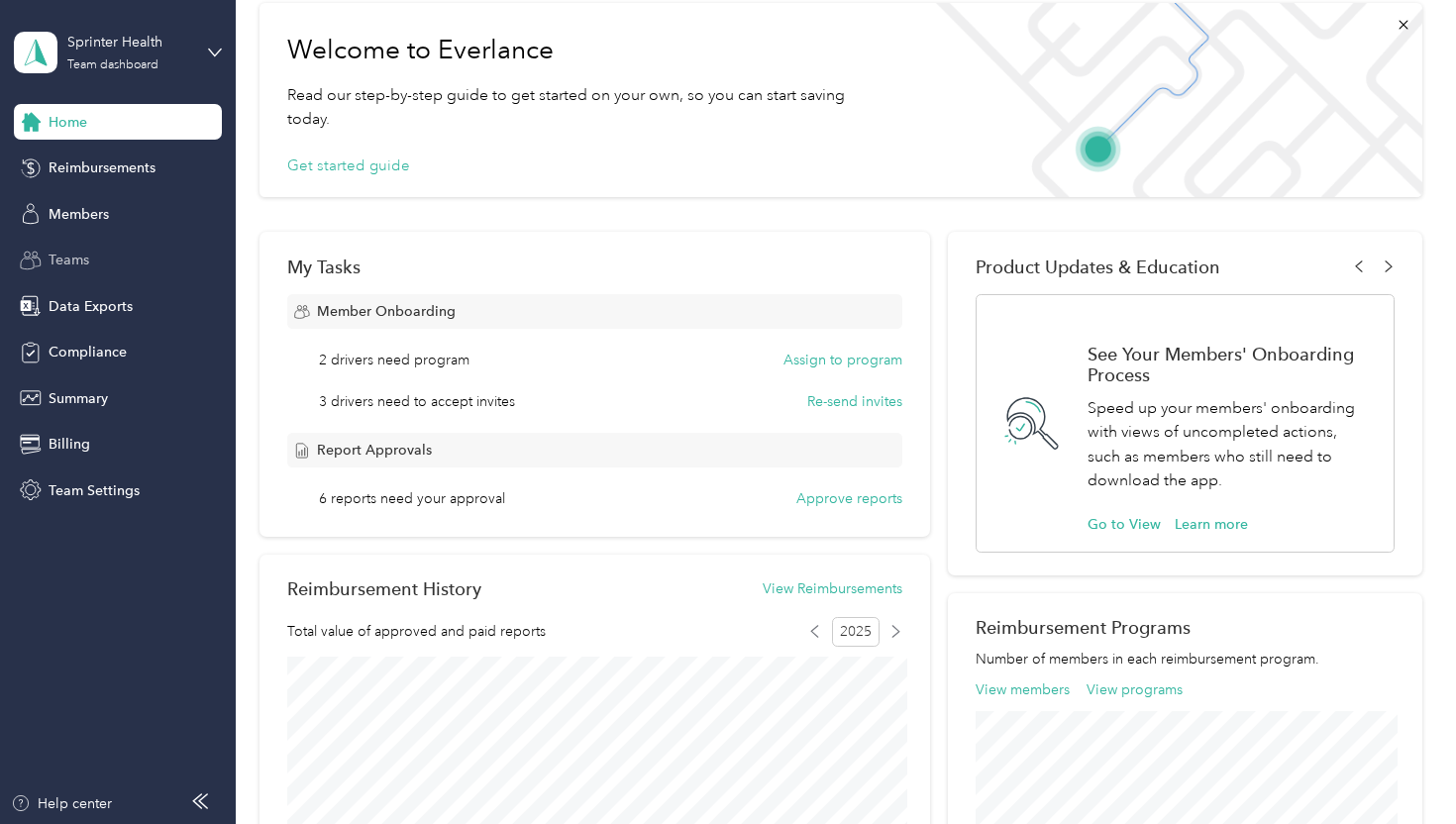 click on "Teams" at bounding box center (68, 259) 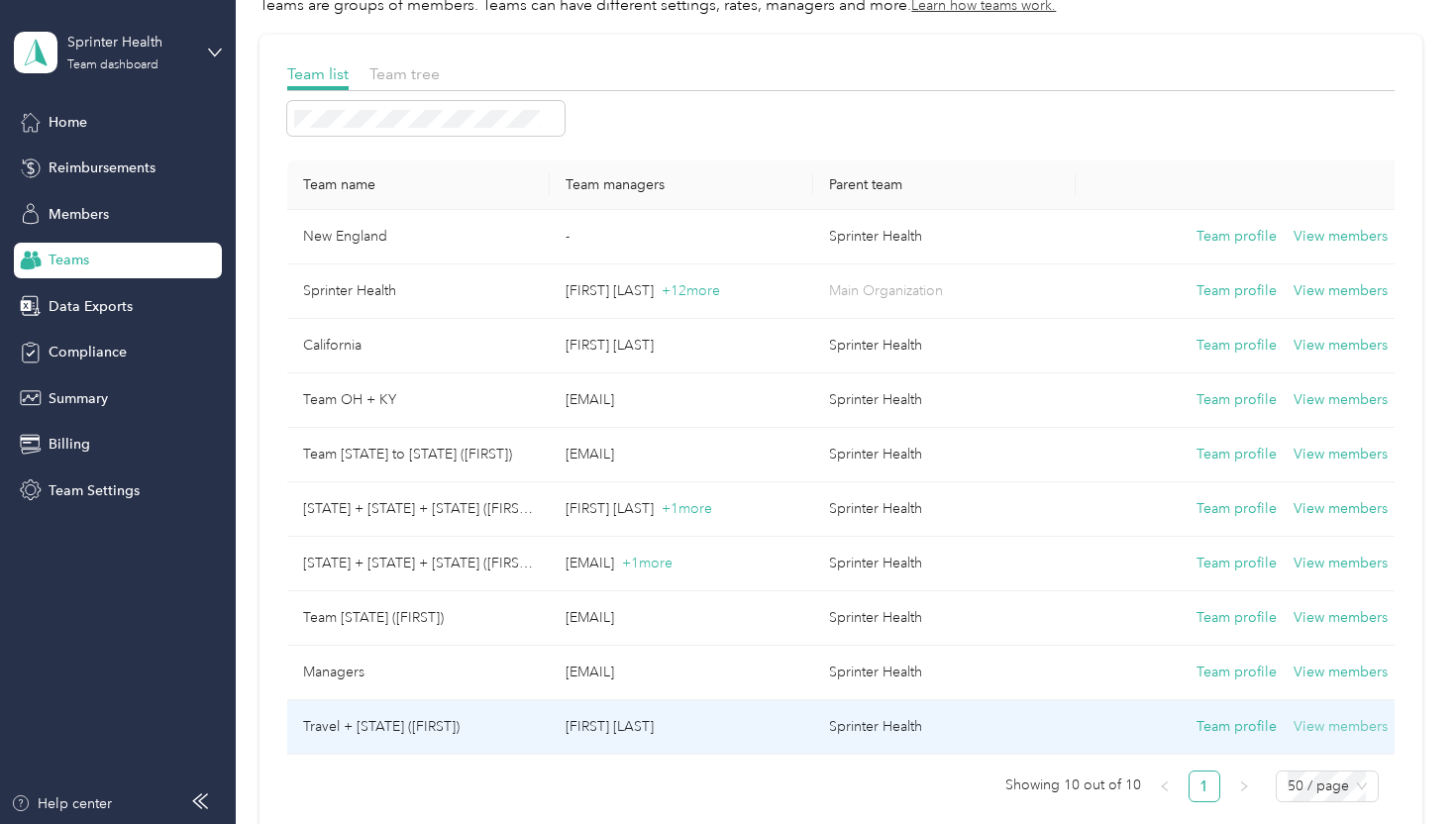 click on "View members" at bounding box center [1340, 727] 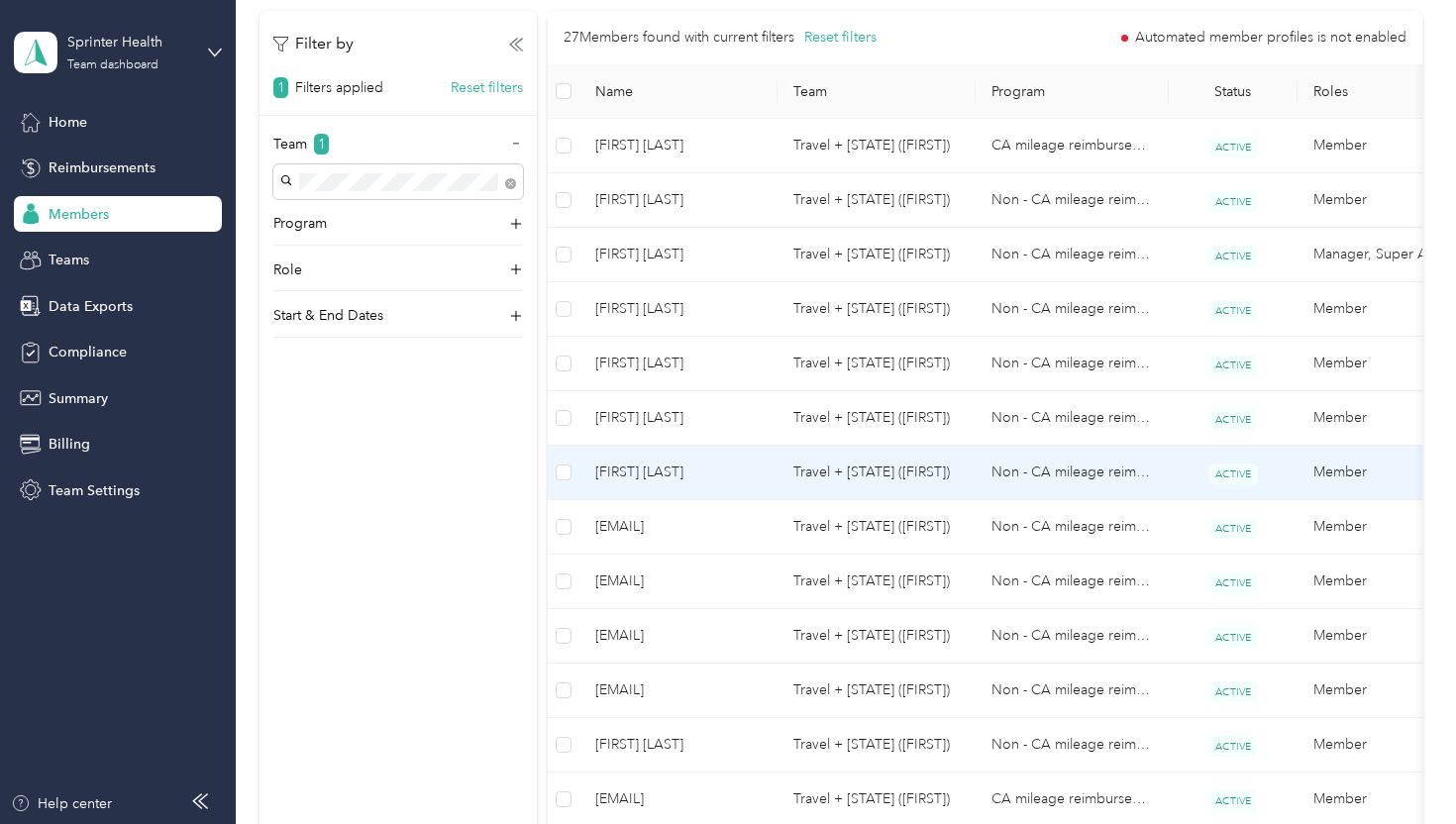 scroll, scrollTop: 467, scrollLeft: 0, axis: vertical 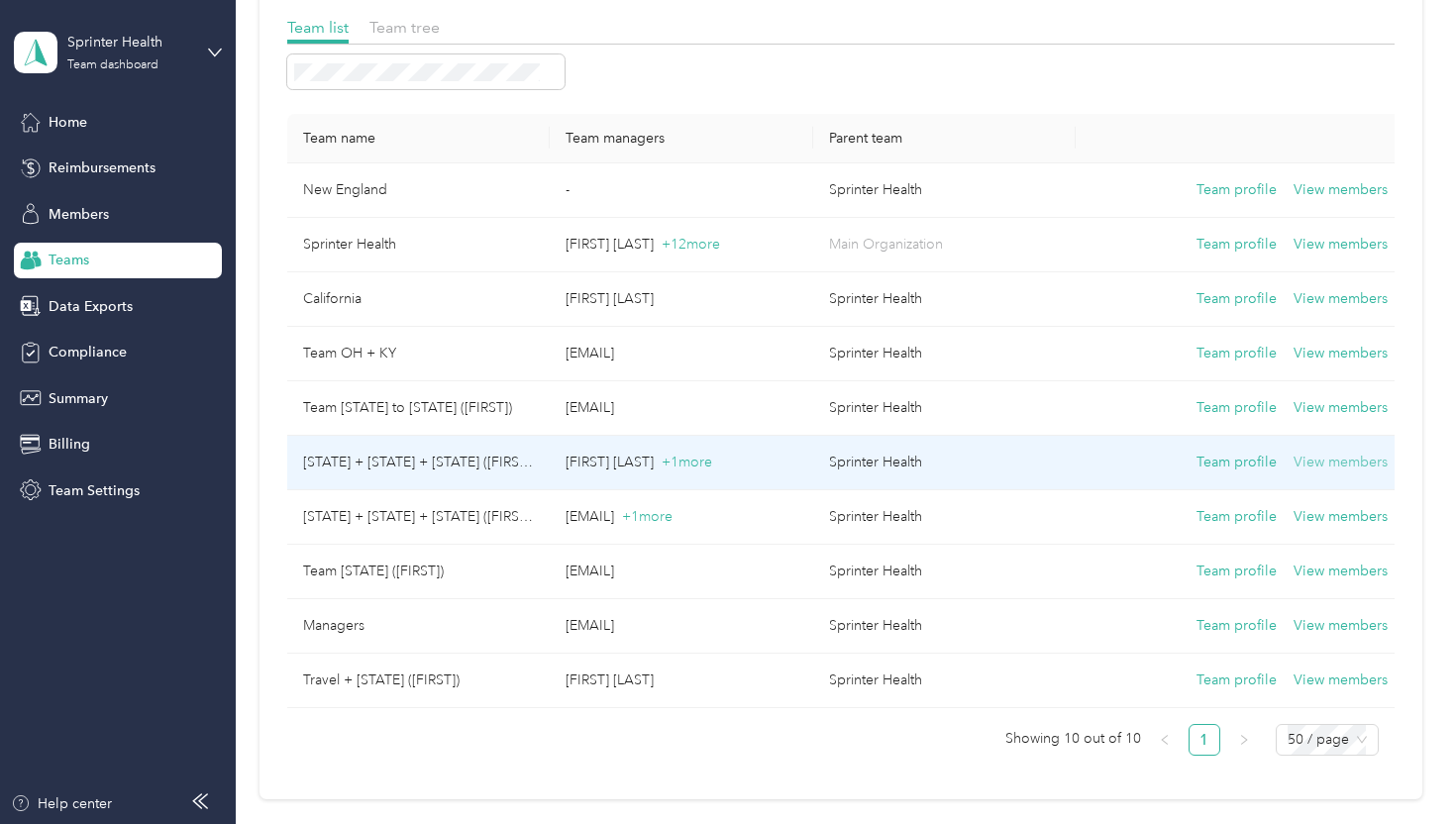 click on "View members" at bounding box center (1340, 463) 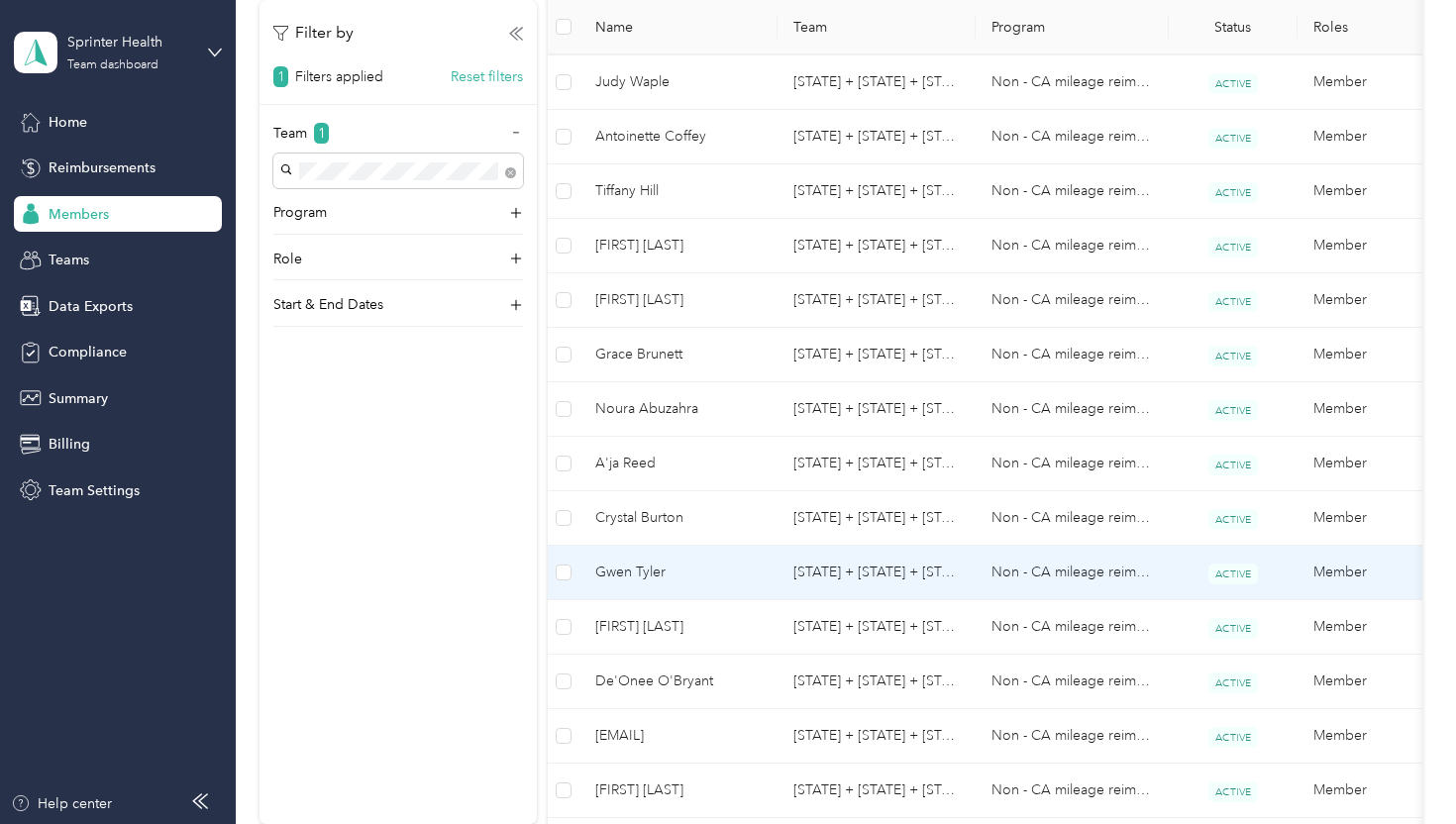 scroll, scrollTop: 800, scrollLeft: 0, axis: vertical 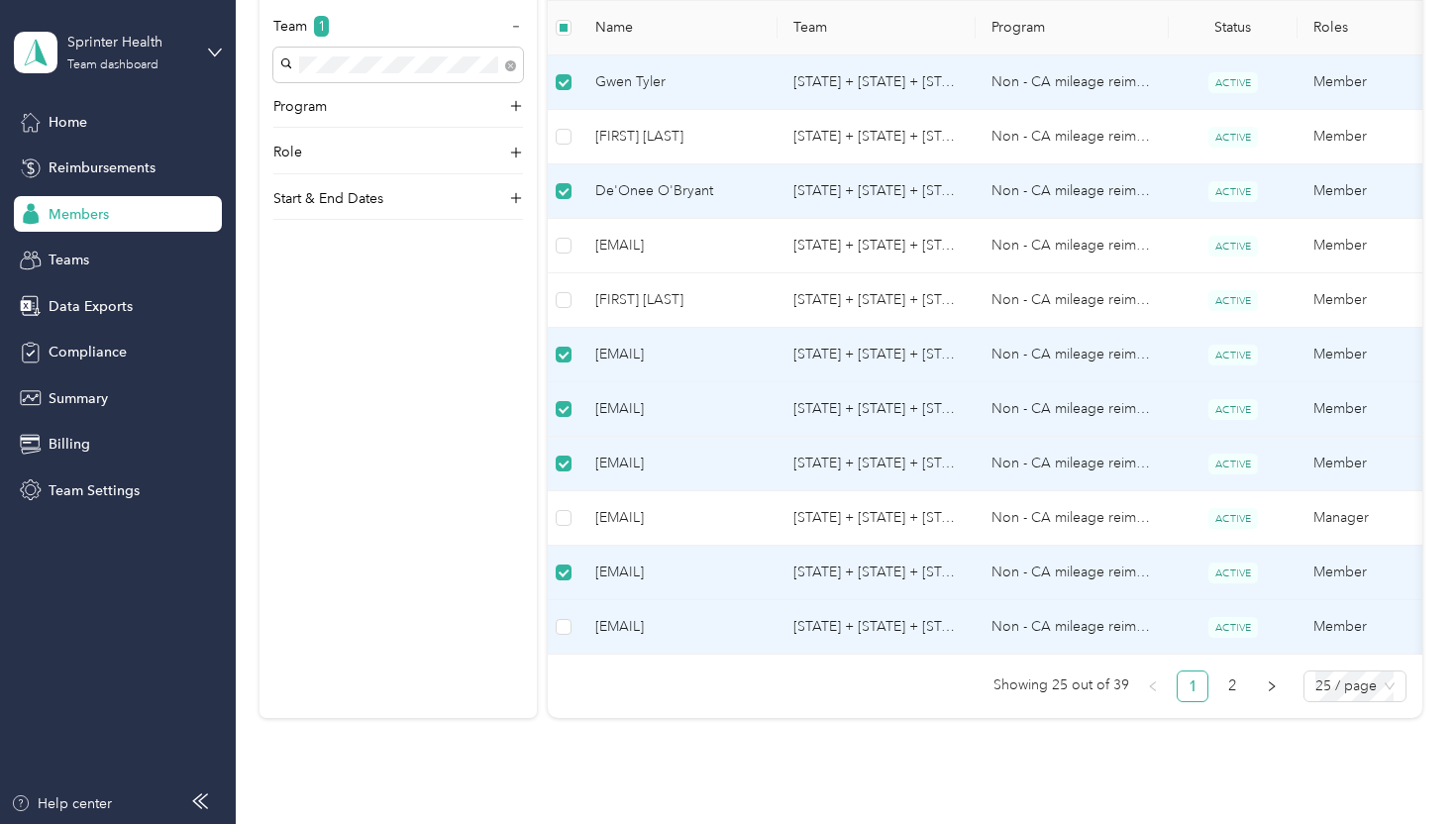 click at bounding box center [564, 627] 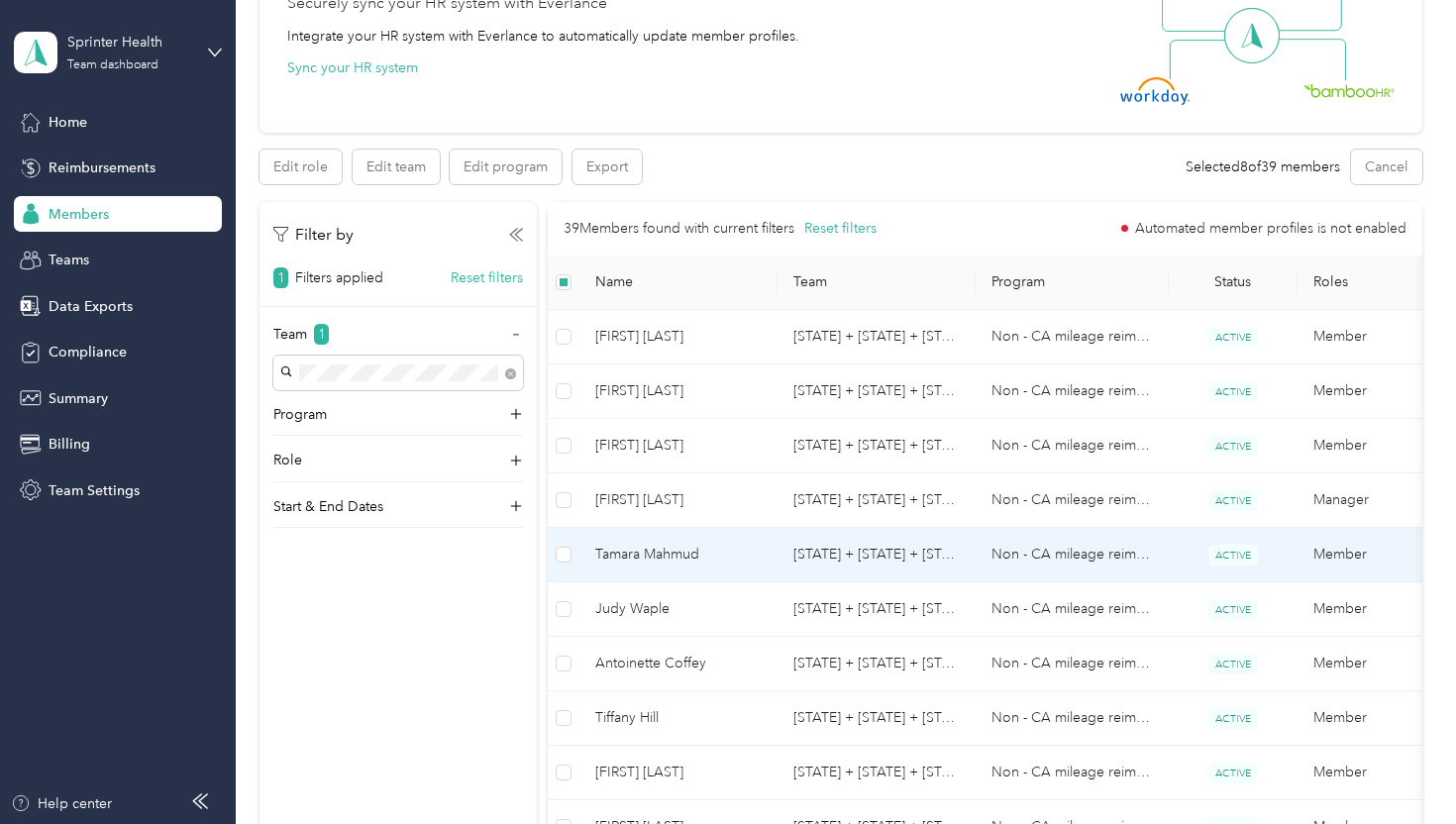 scroll, scrollTop: 183, scrollLeft: 0, axis: vertical 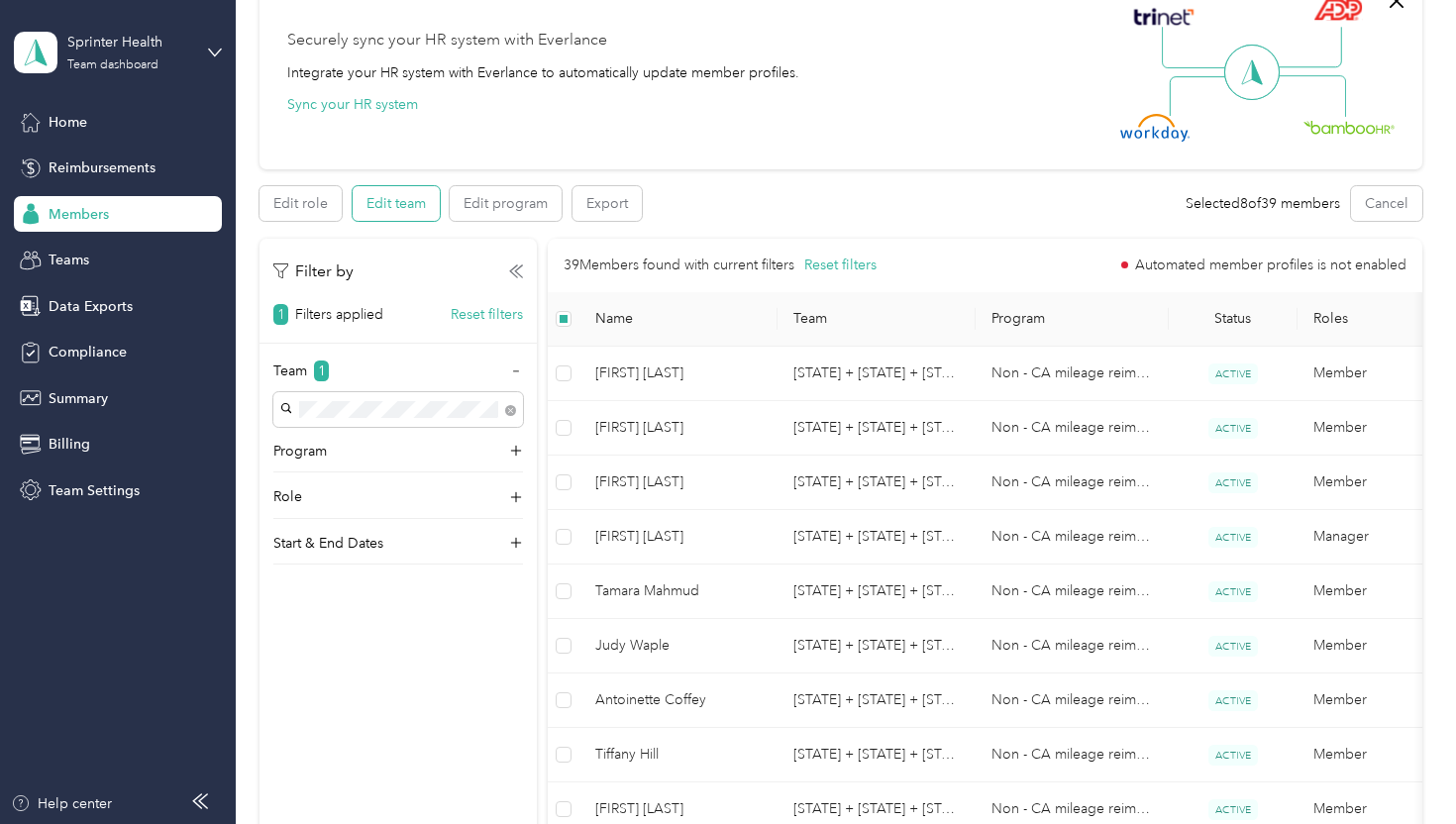 click on "Edit team" at bounding box center (396, 203) 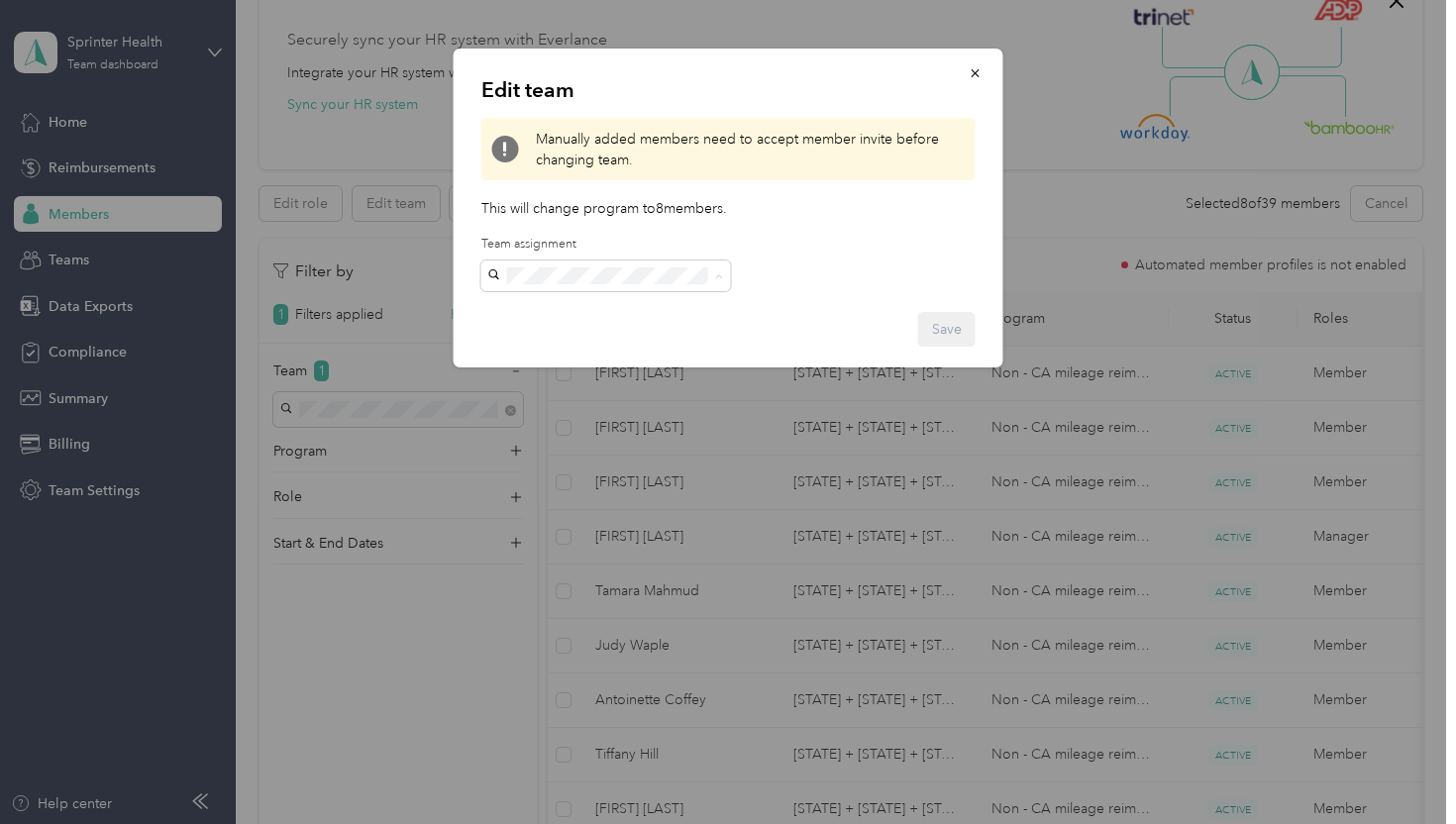 click on "Team OH + KY" at bounding box center (542, 487) 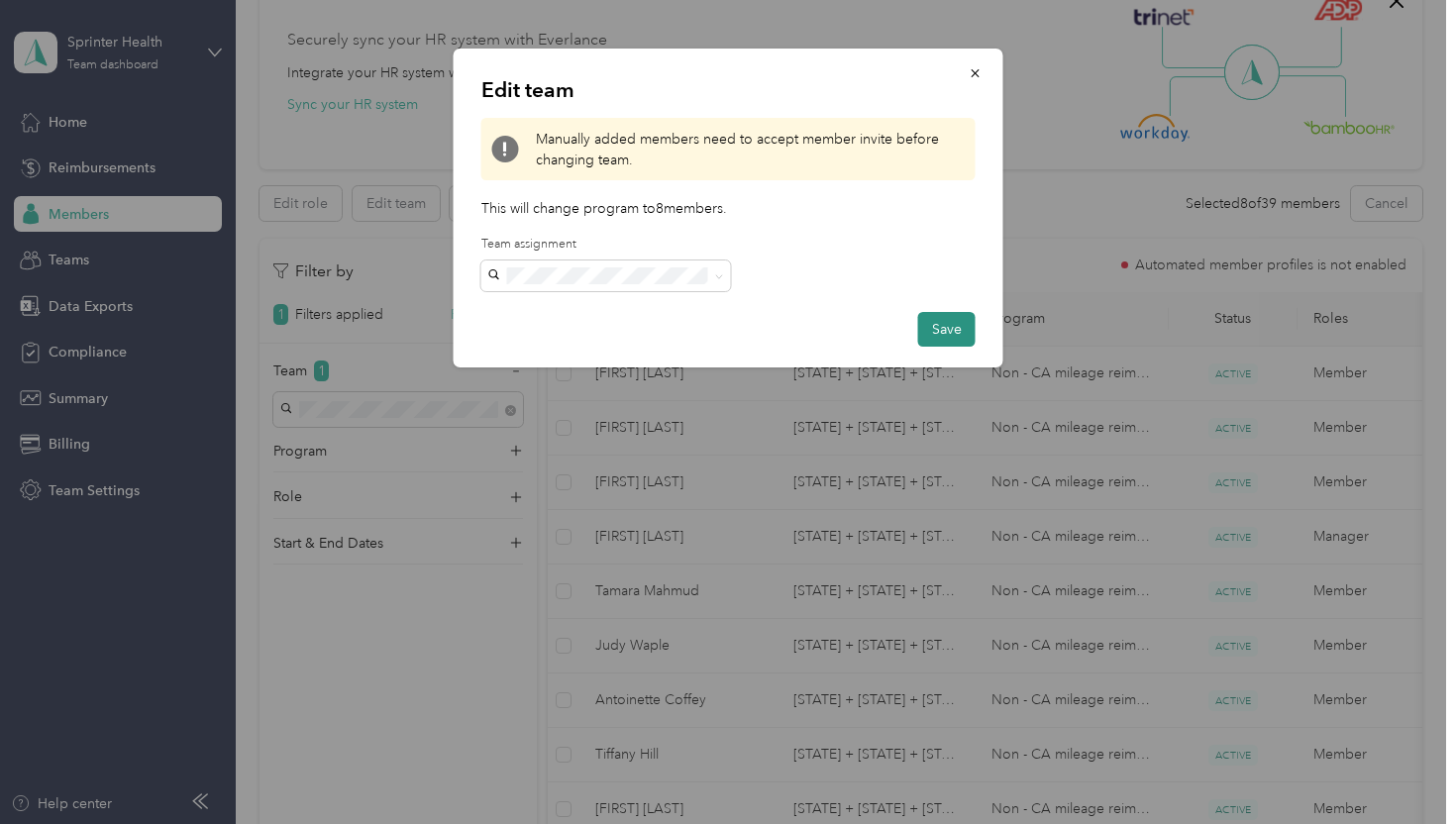 click on "Save" at bounding box center (947, 329) 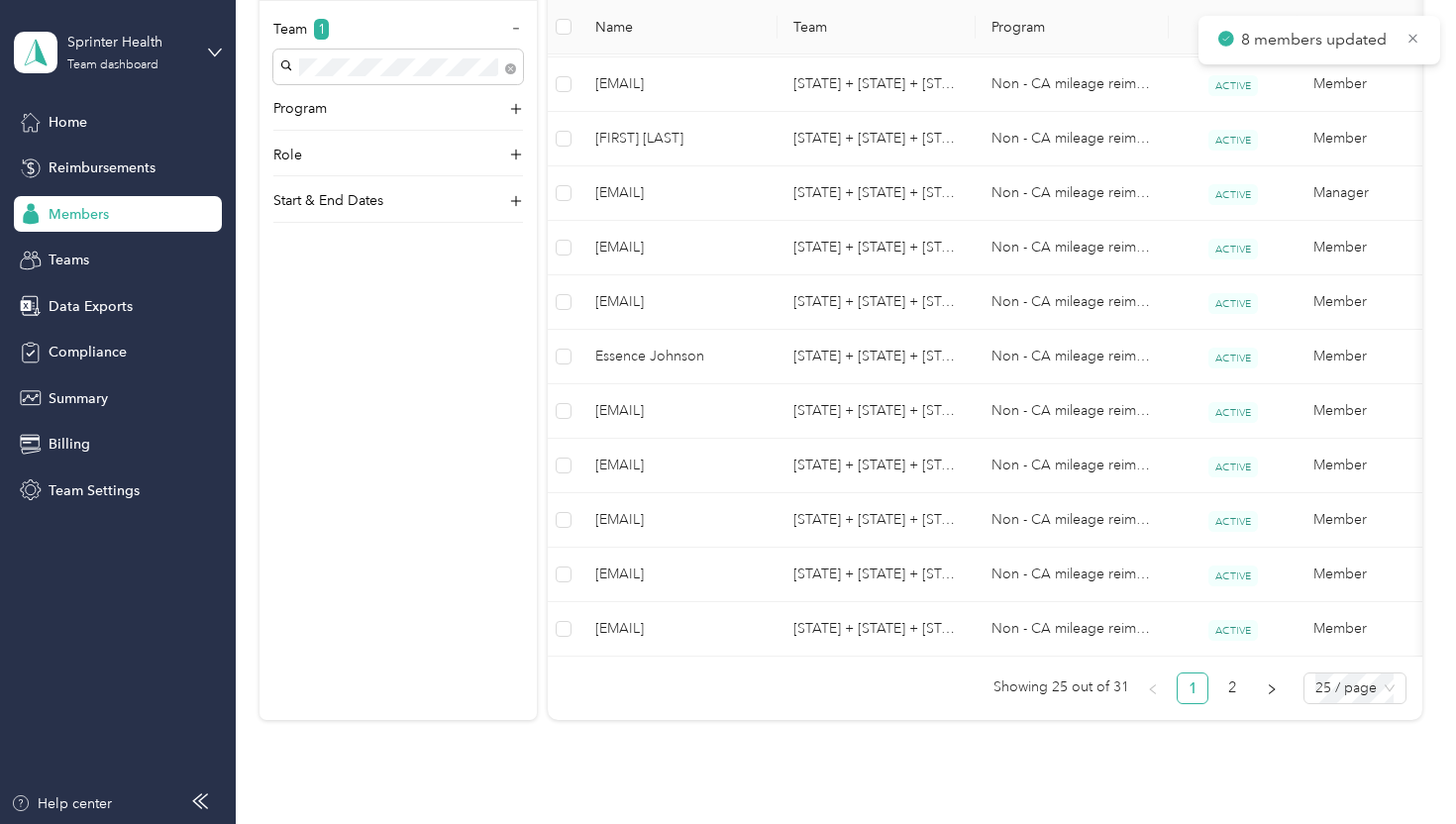 scroll, scrollTop: 1404, scrollLeft: 0, axis: vertical 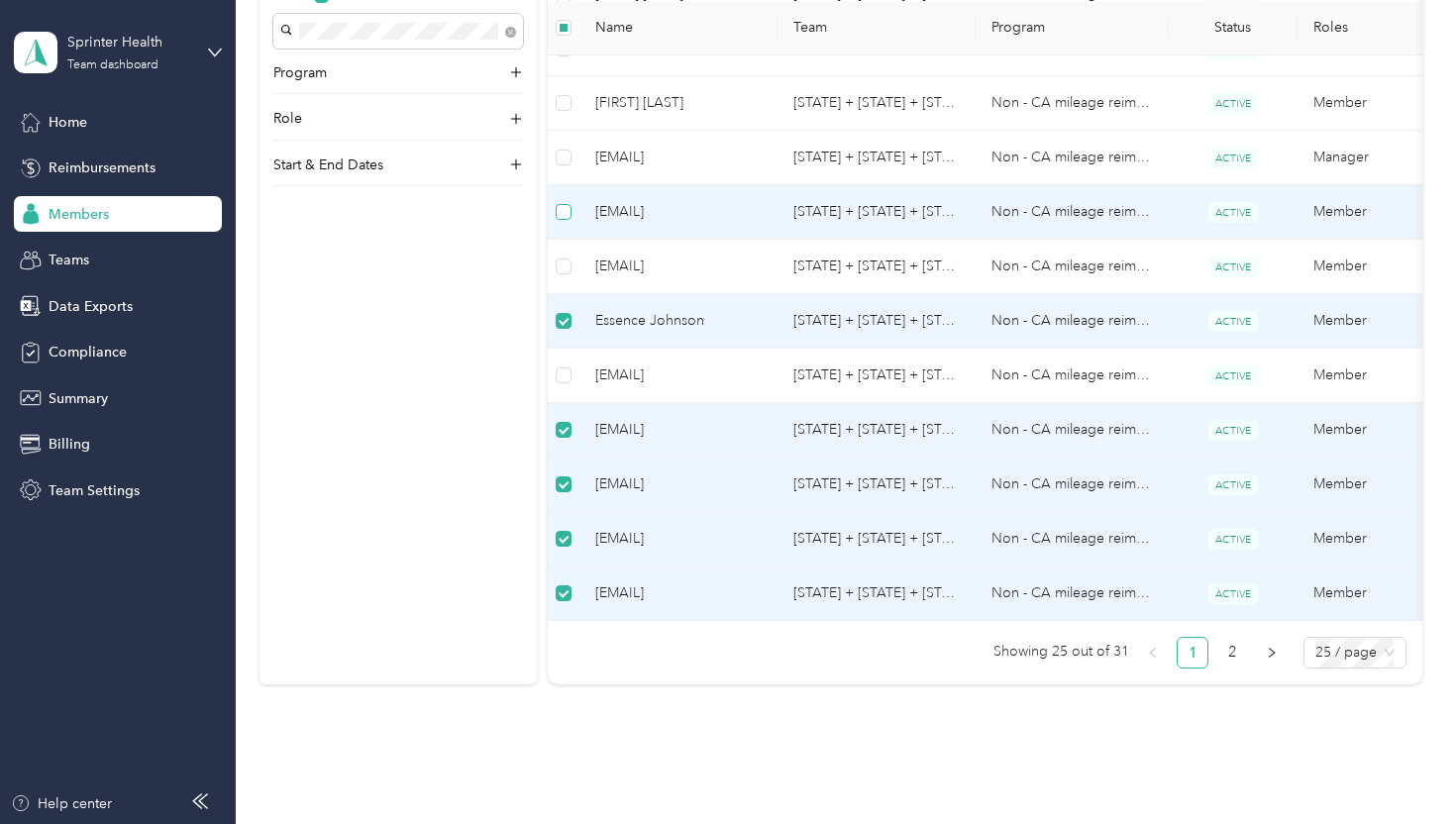 click at bounding box center [564, 212] 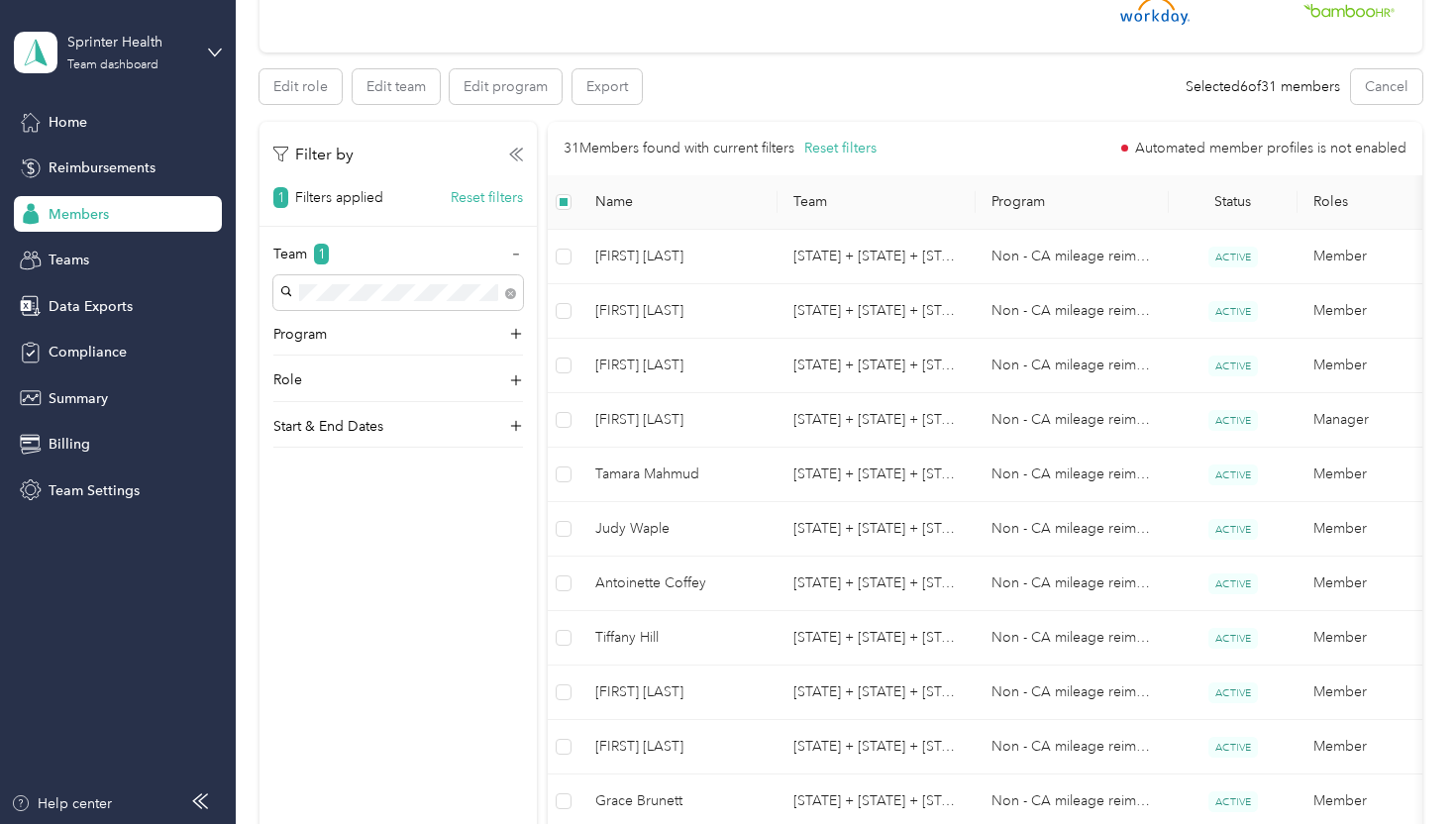 scroll, scrollTop: 245, scrollLeft: 0, axis: vertical 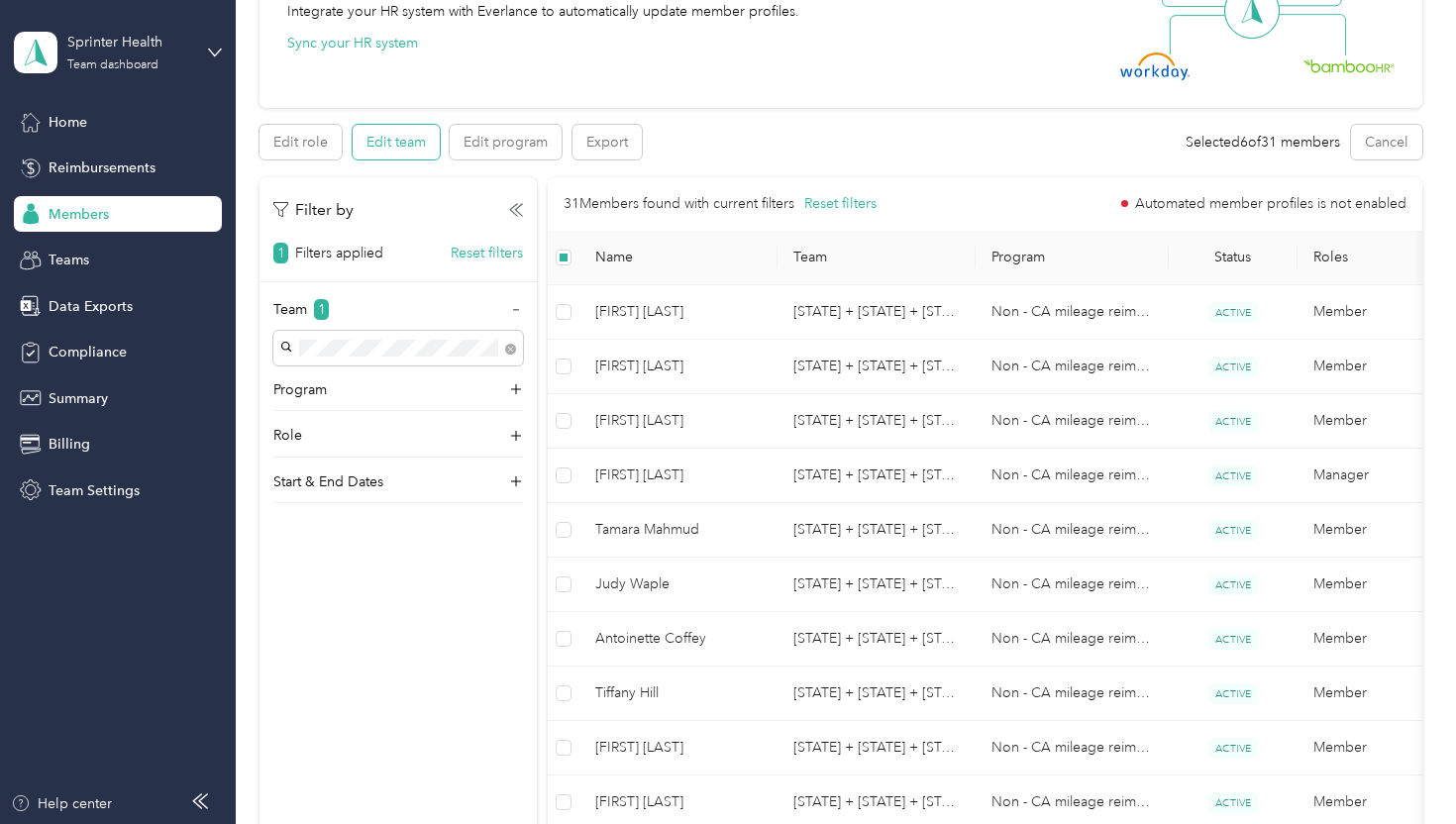click on "Edit team" at bounding box center [396, 142] 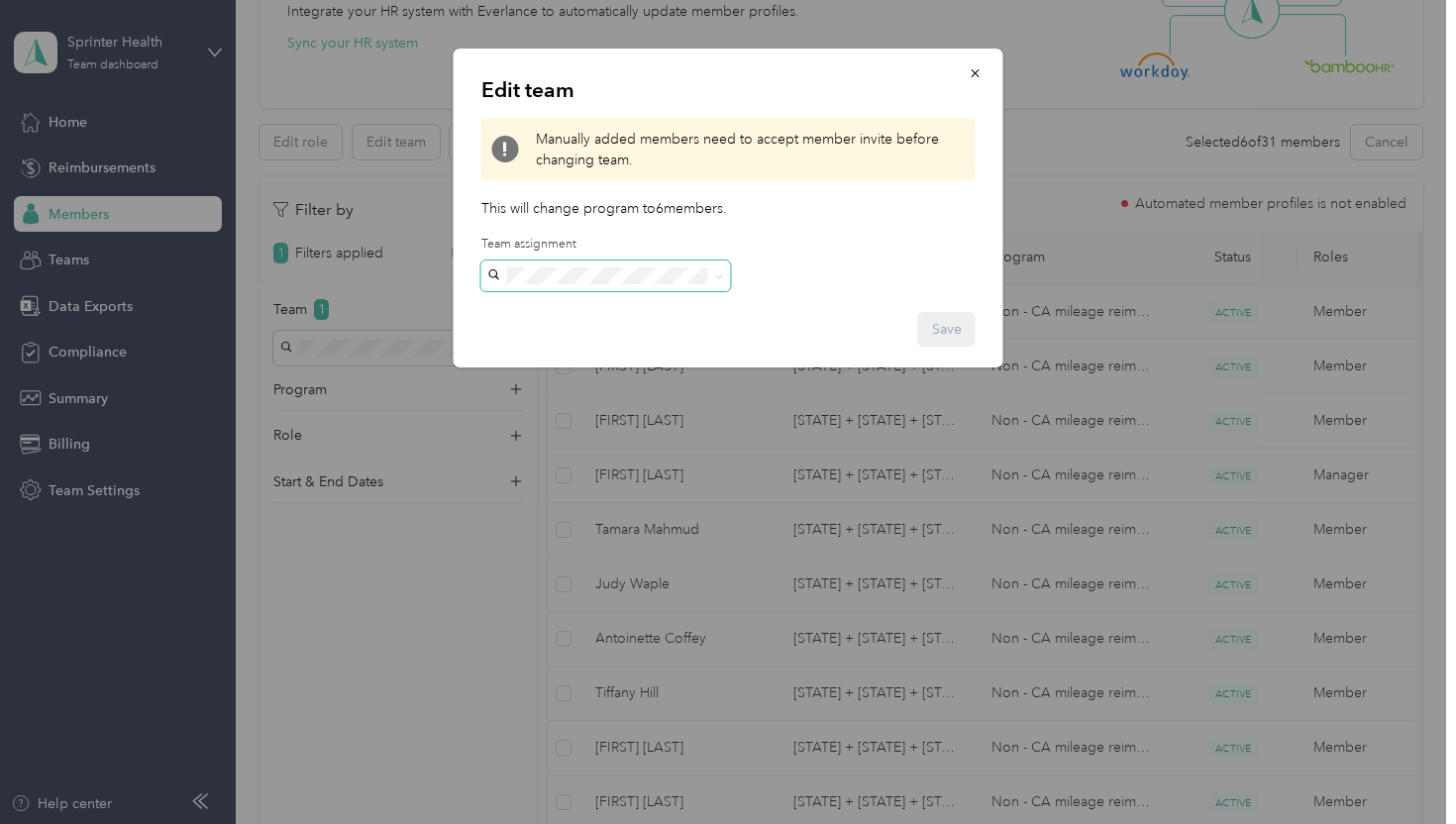 click at bounding box center [606, 276] 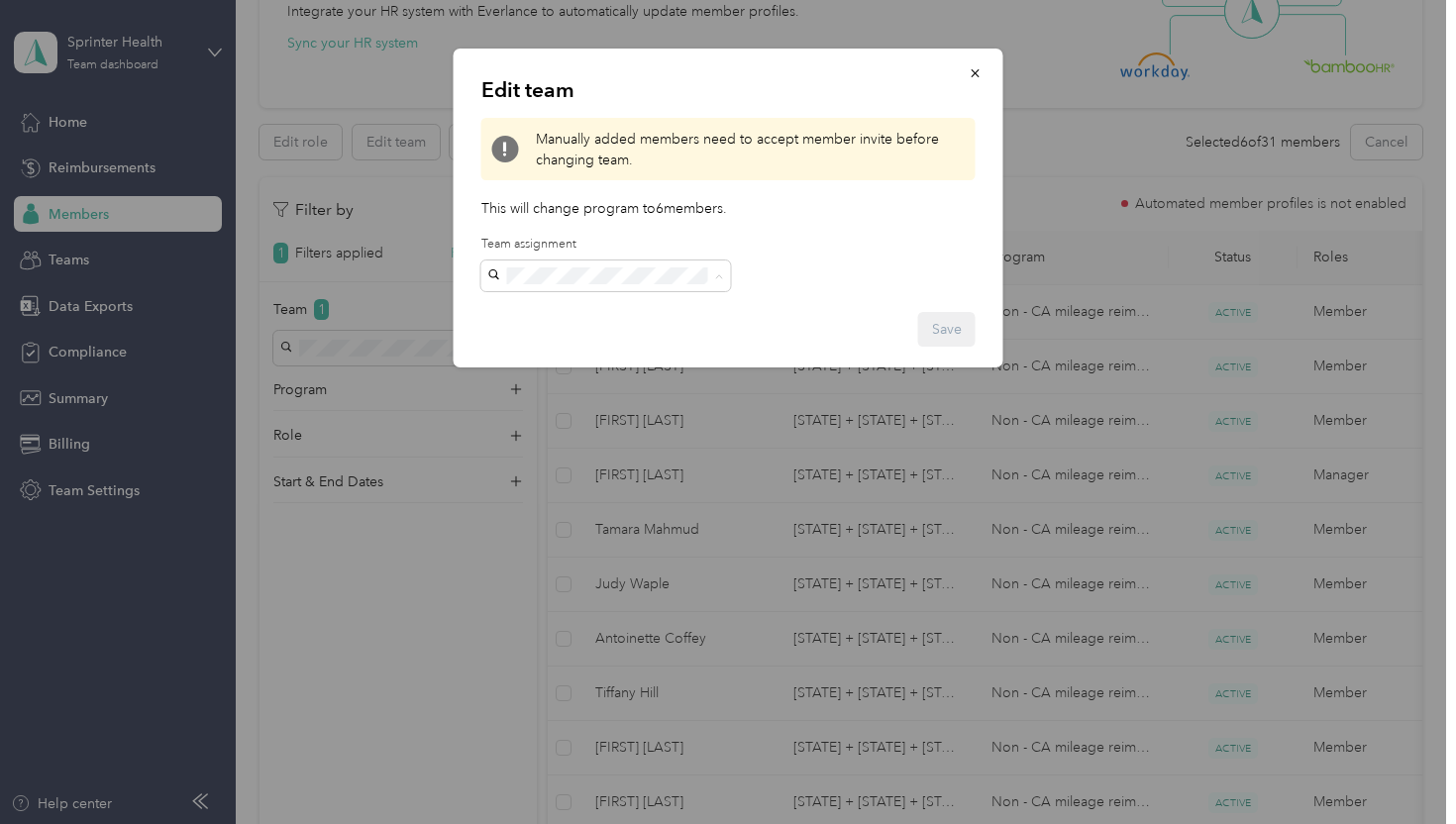 click on "Team [STATE] + [STATE] [EMAIL]" at bounding box center [606, 500] 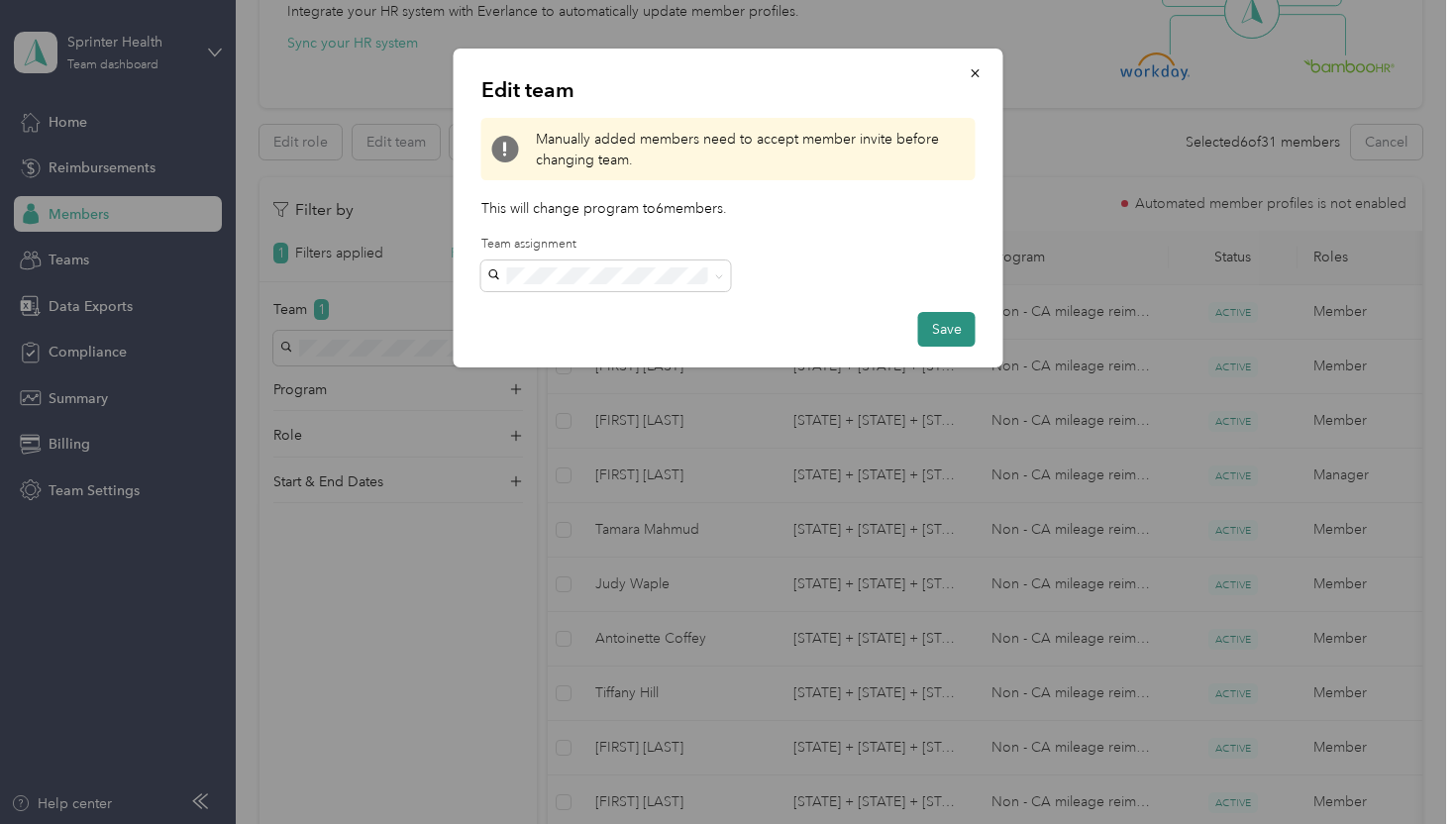 click on "Save" at bounding box center [947, 329] 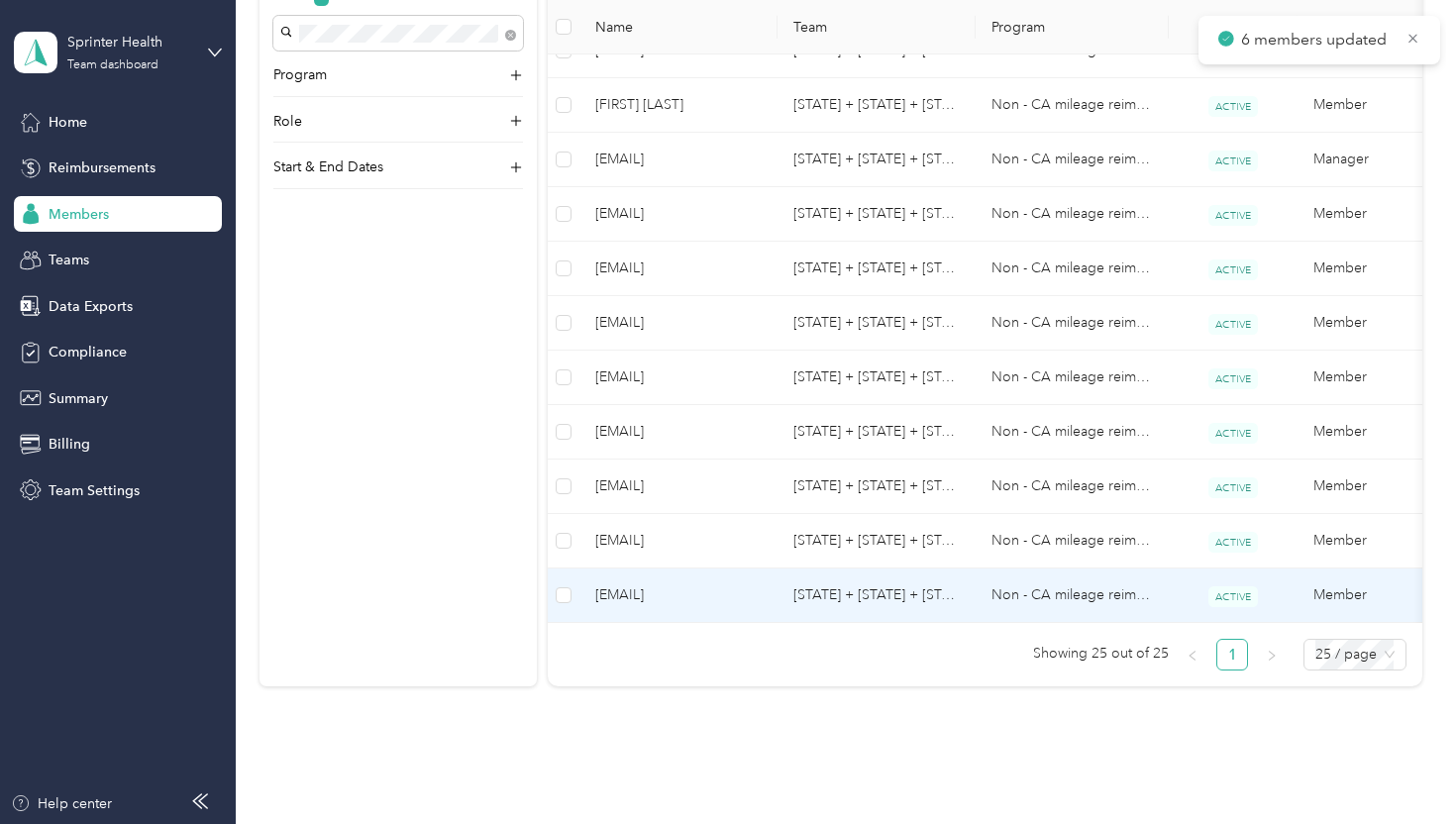 scroll, scrollTop: 1404, scrollLeft: 0, axis: vertical 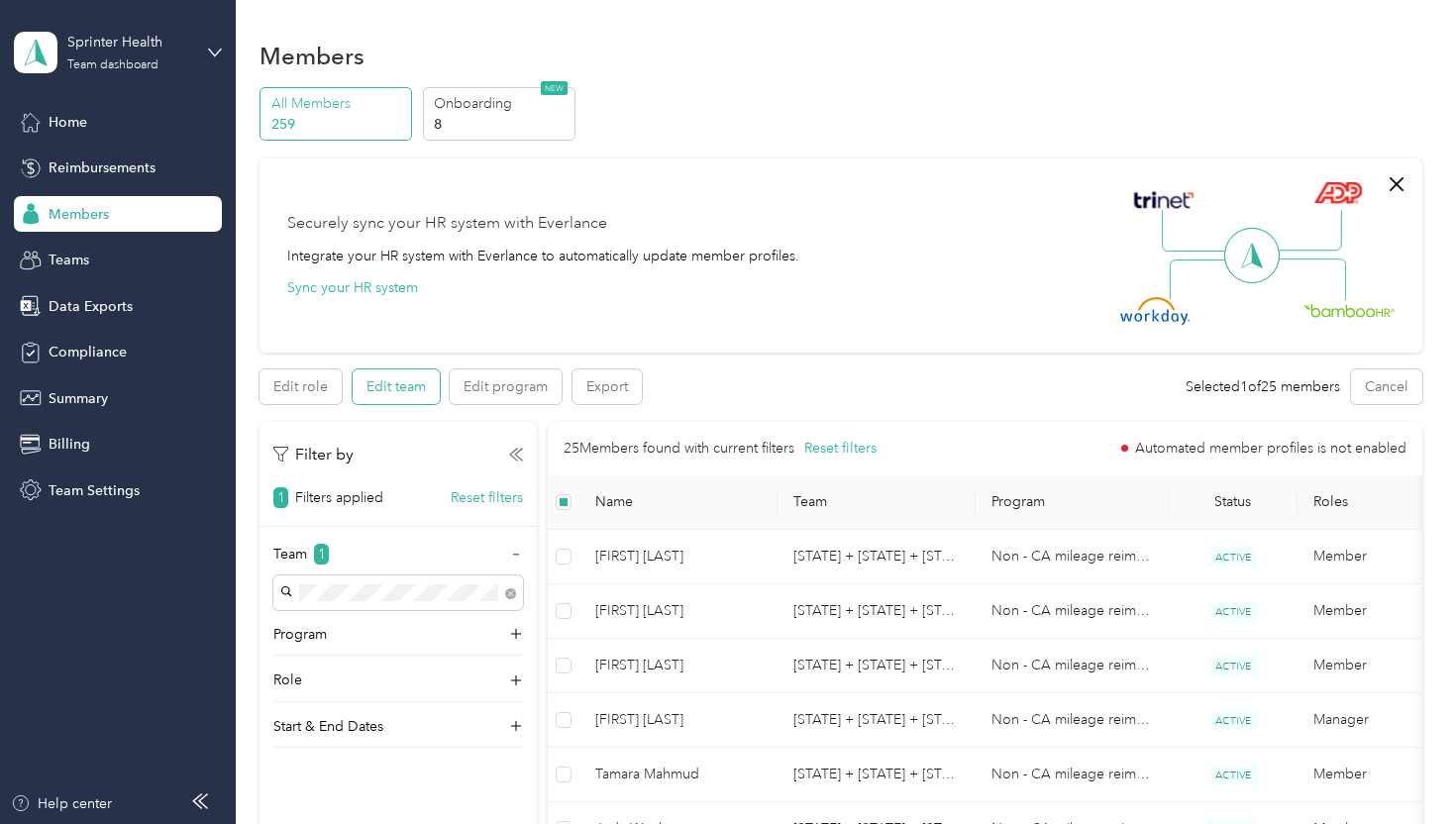 click on "Edit team" at bounding box center [396, 386] 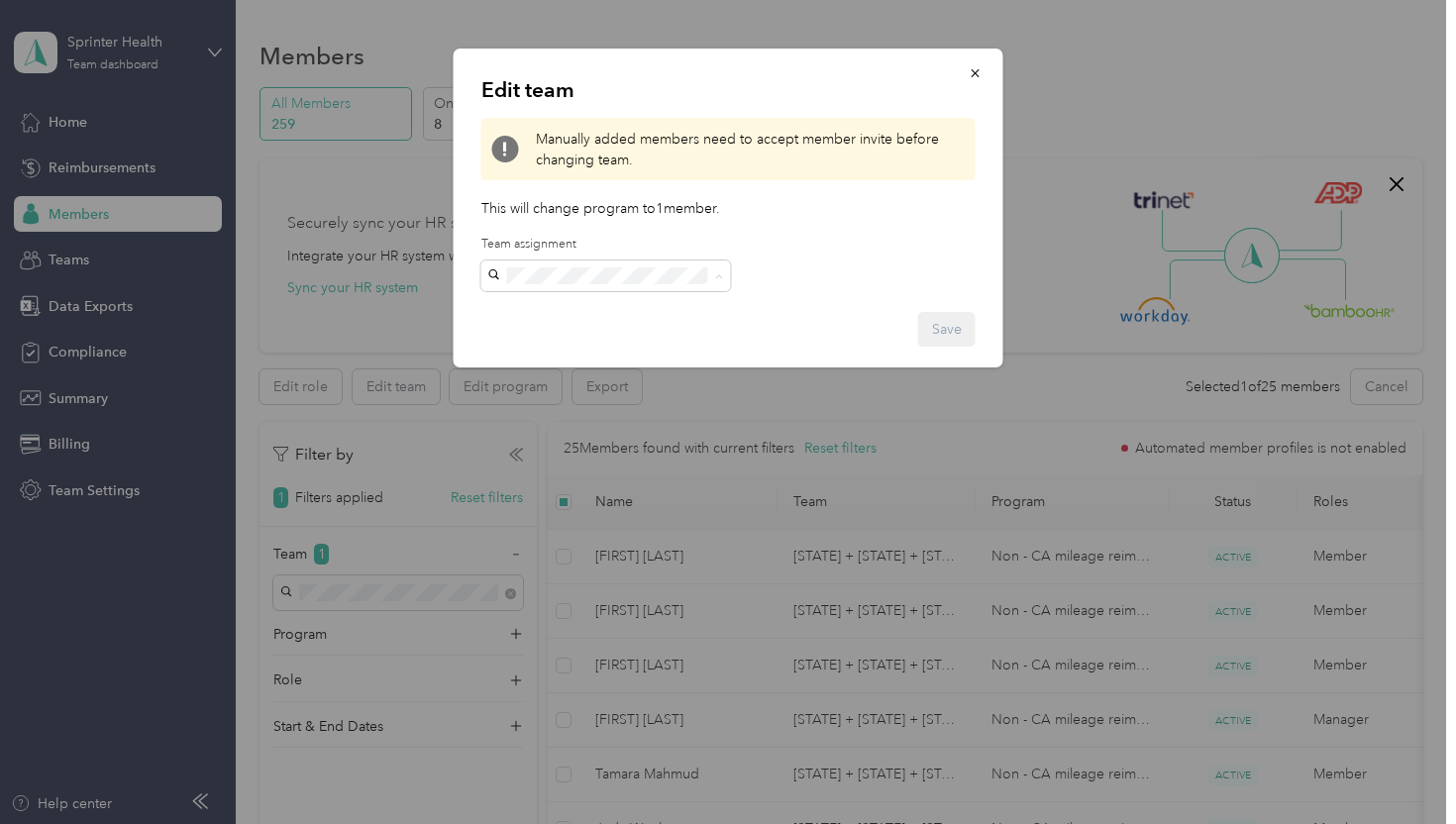 click on "Team OH + KY" at bounding box center (542, 487) 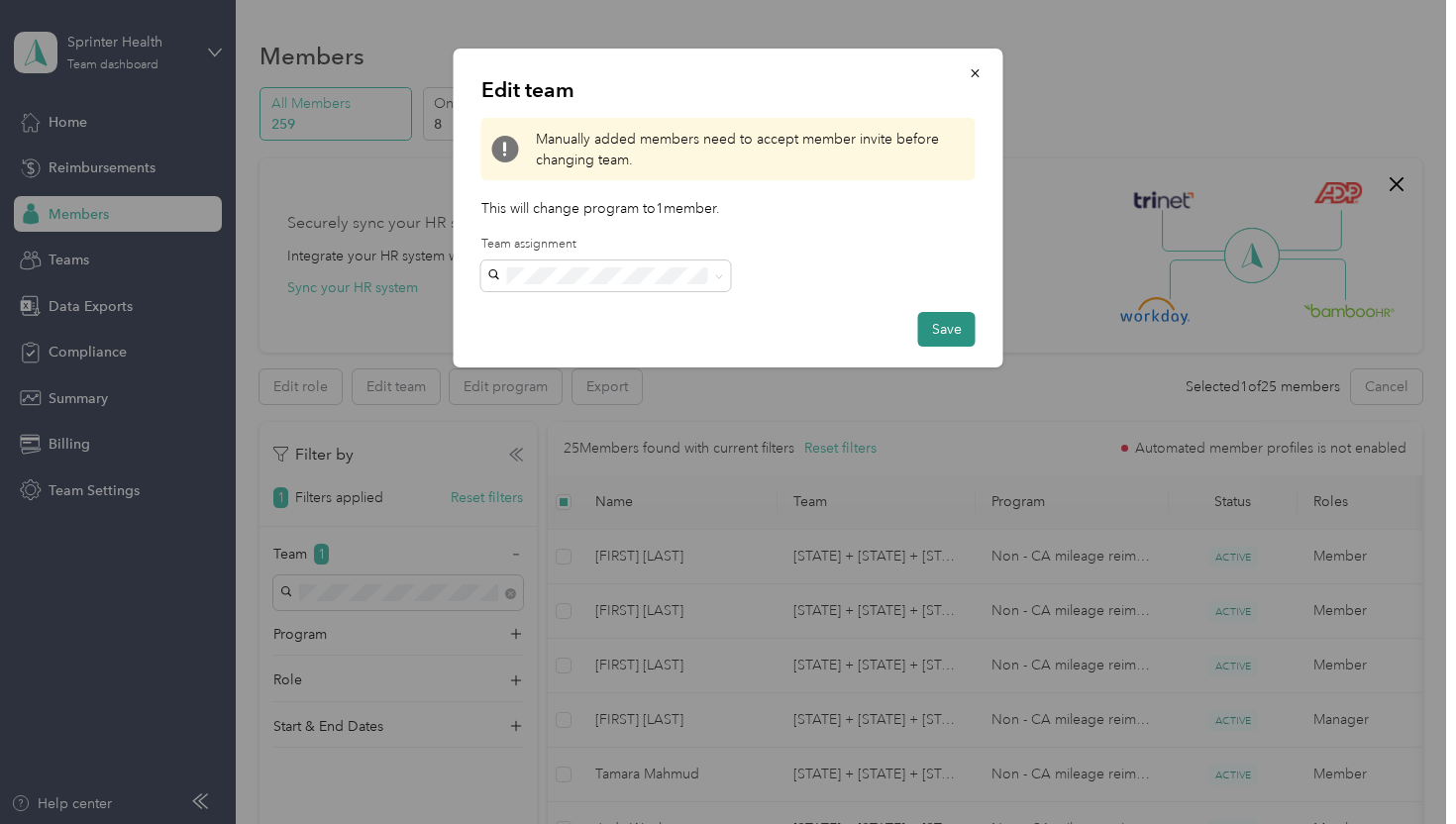 click on "Save" at bounding box center [947, 329] 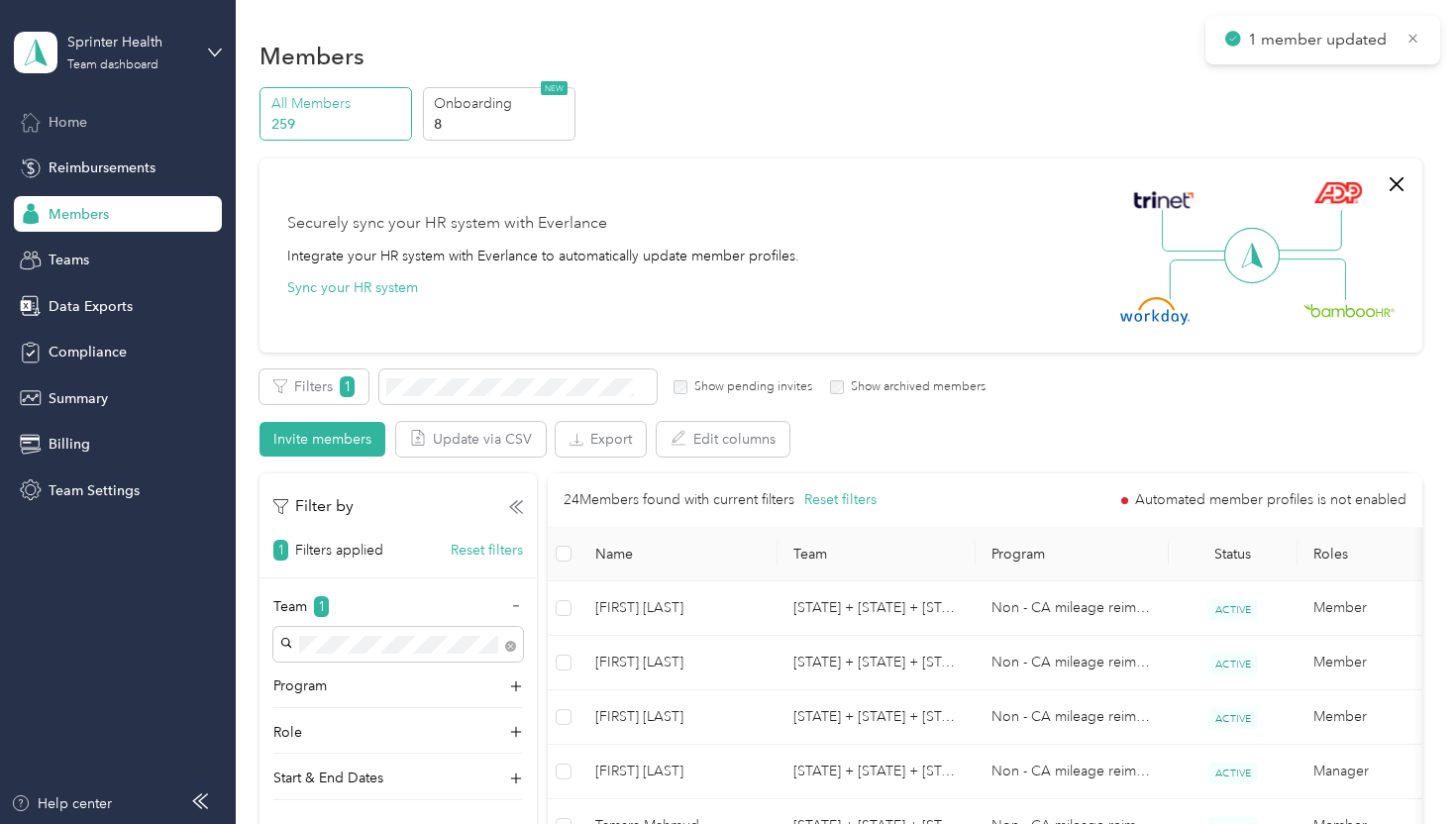 click on "Home" at bounding box center [118, 122] 